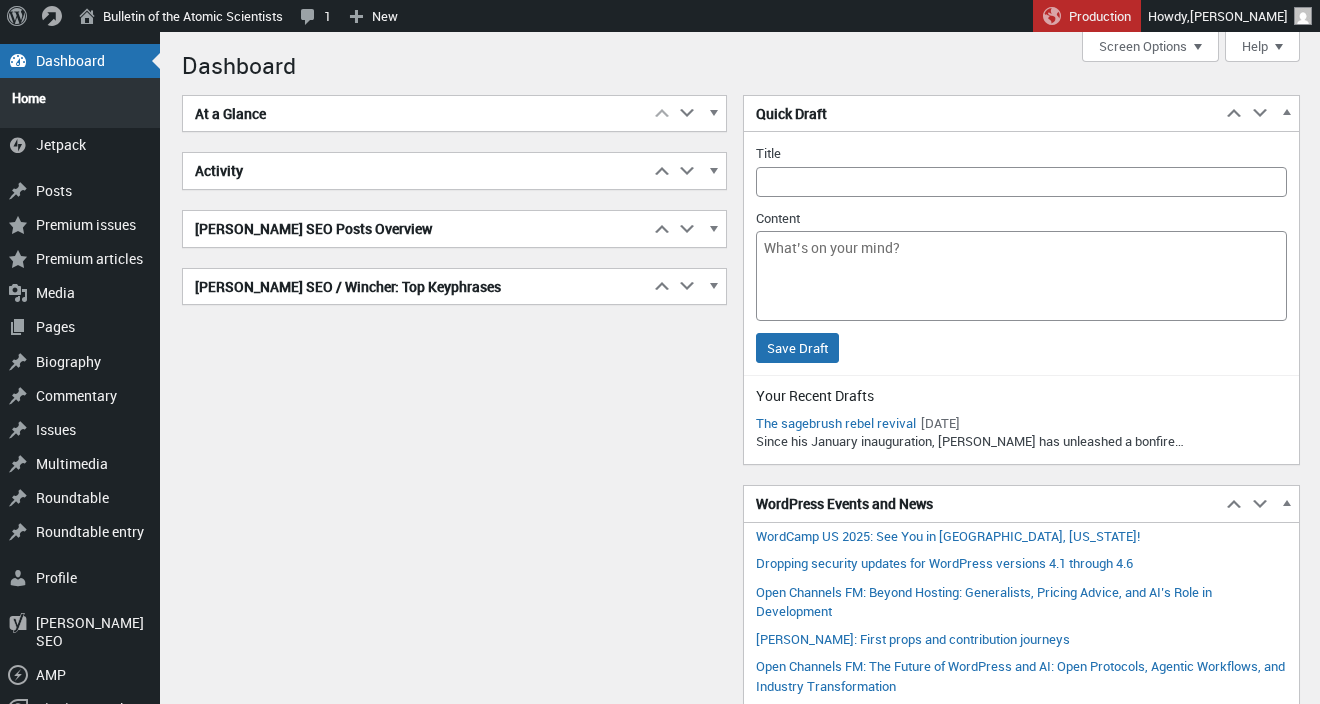 scroll, scrollTop: 0, scrollLeft: 0, axis: both 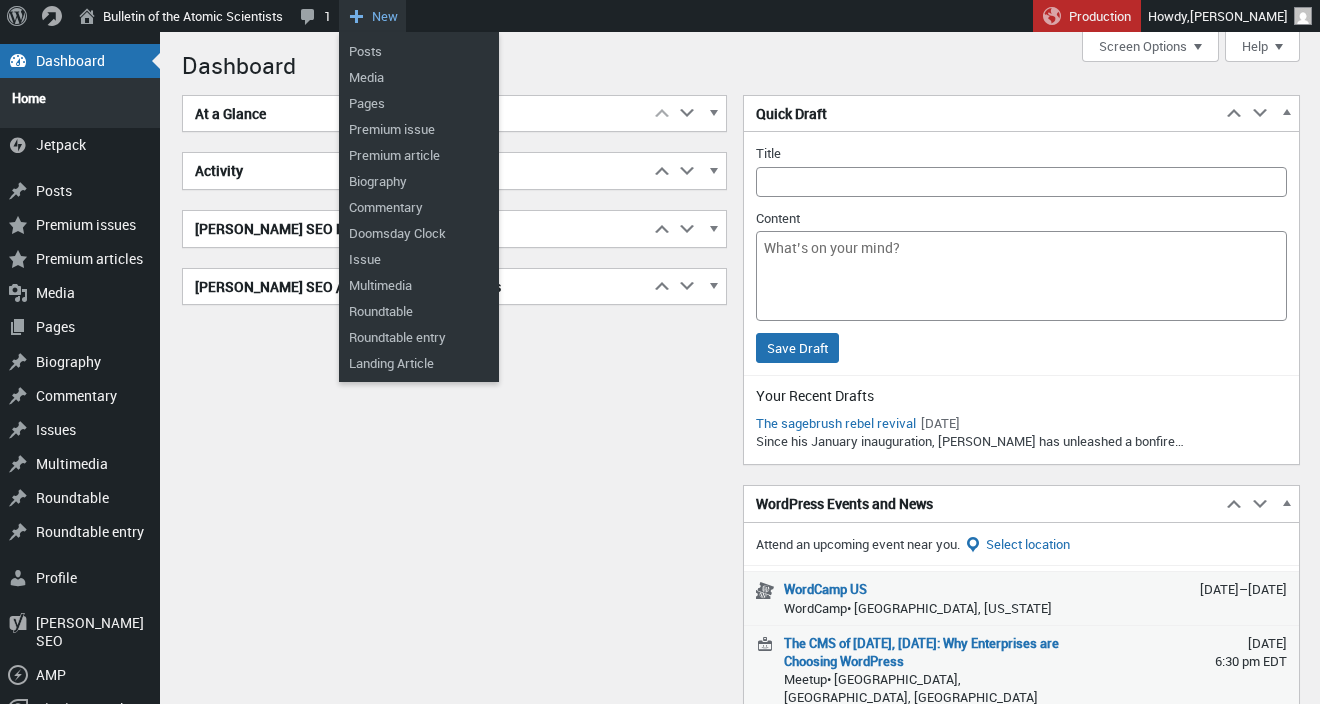 click on "New" at bounding box center [385, 16] 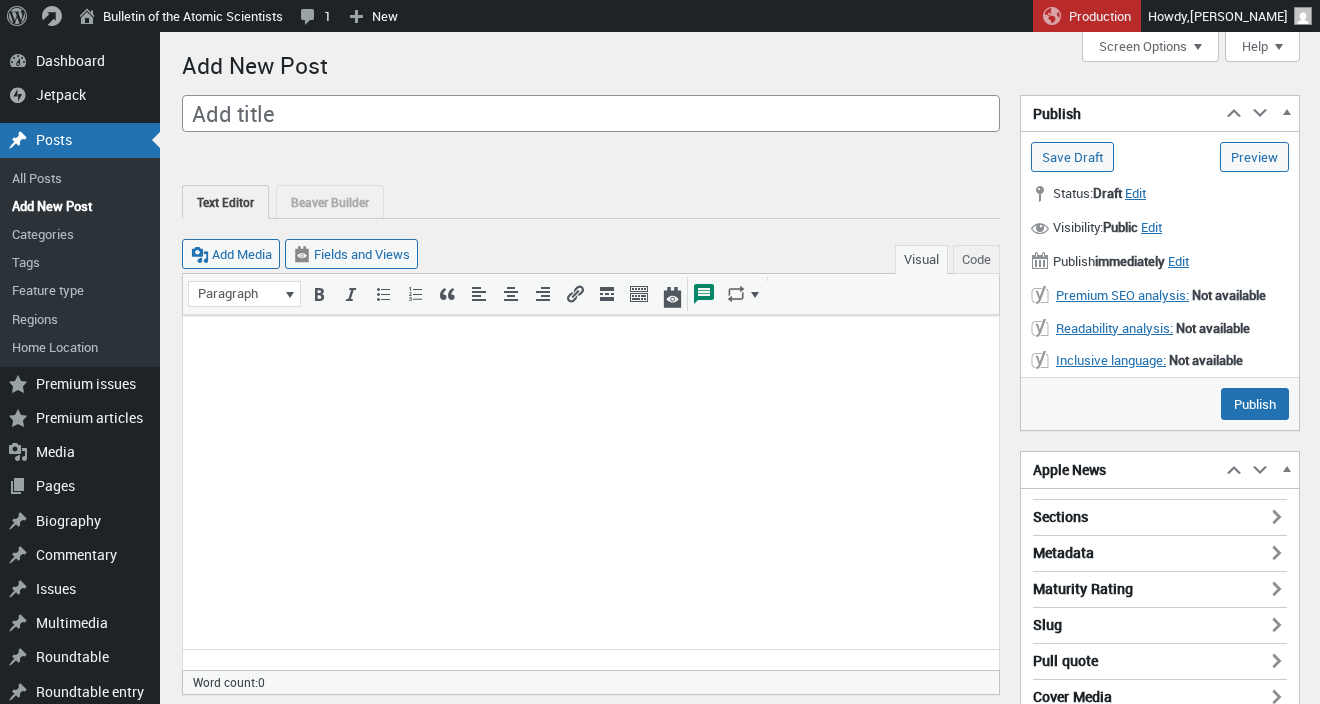 scroll, scrollTop: 0, scrollLeft: 0, axis: both 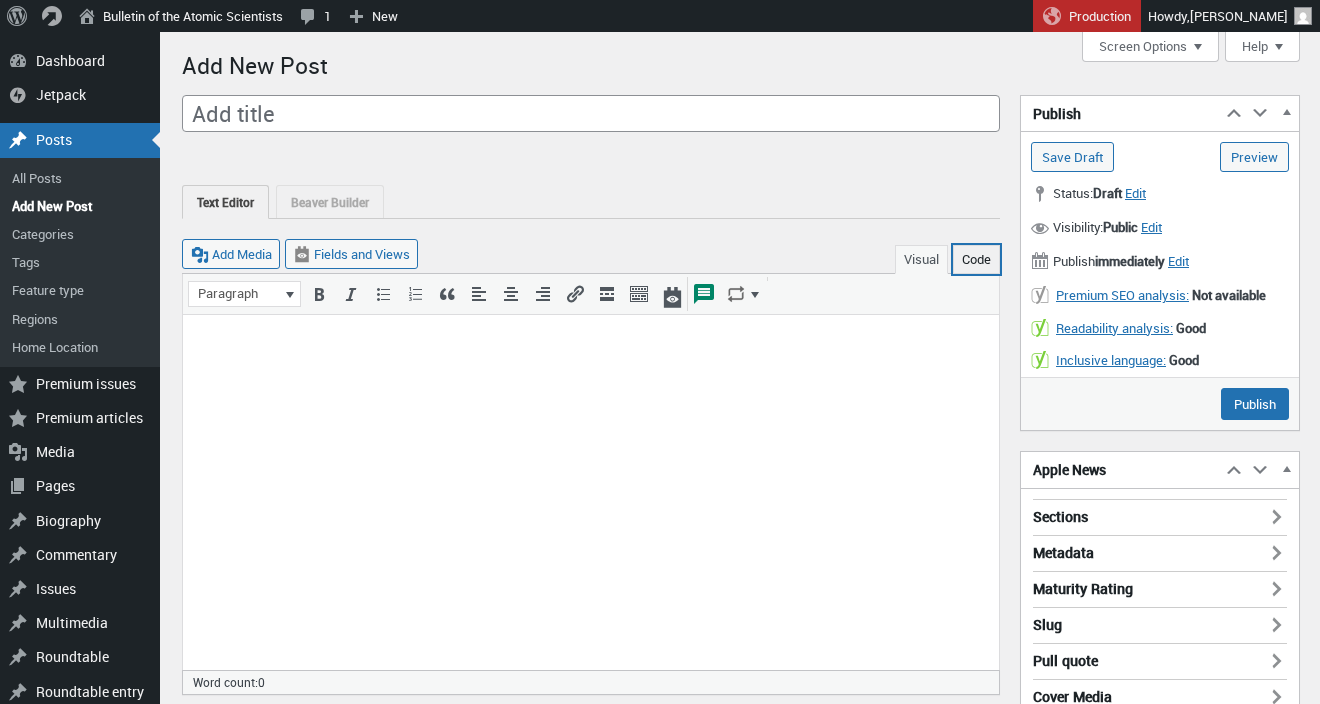 click on "Code" at bounding box center [976, 259] 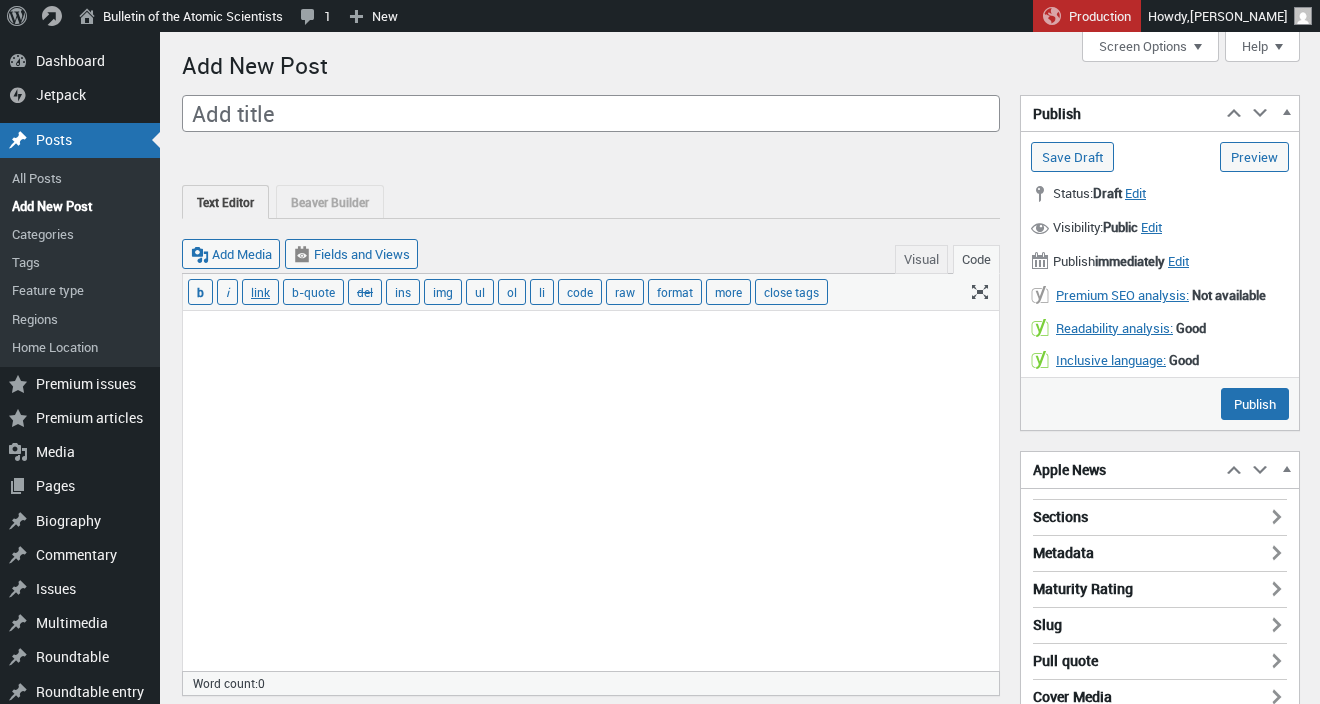 click at bounding box center [591, 491] 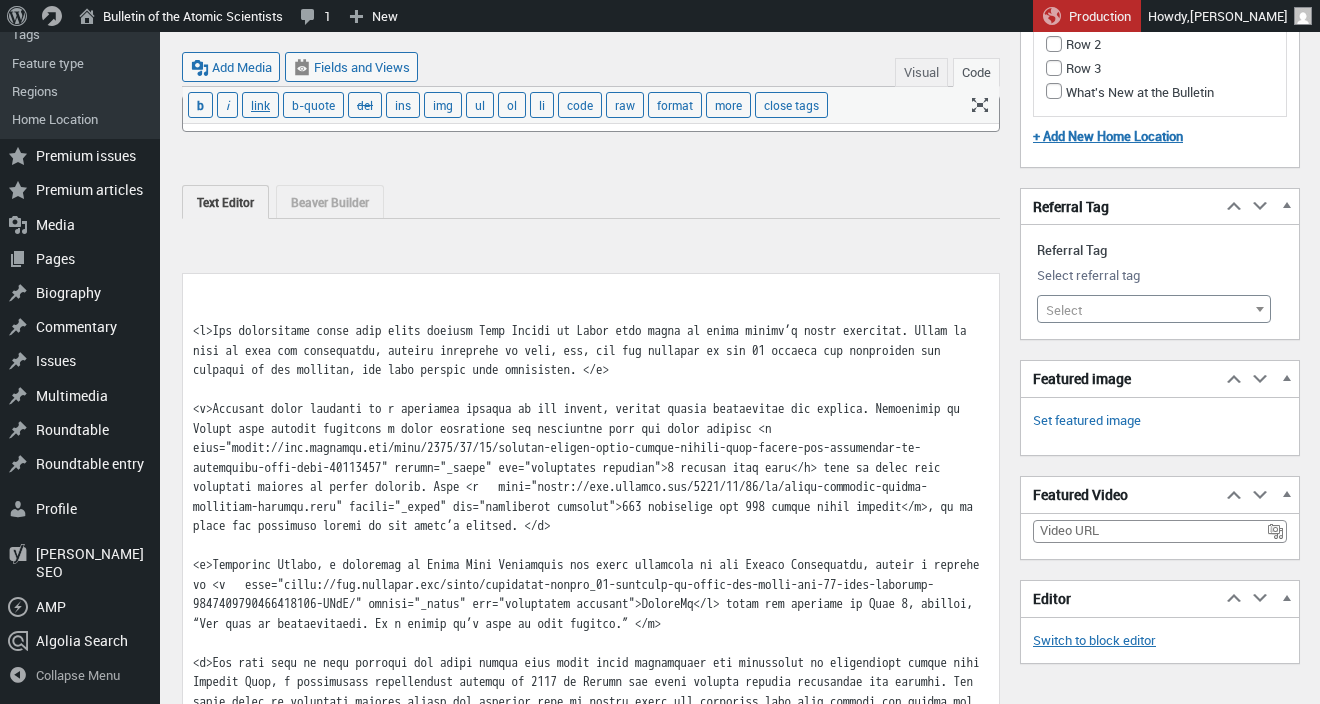 scroll, scrollTop: 2367, scrollLeft: 0, axis: vertical 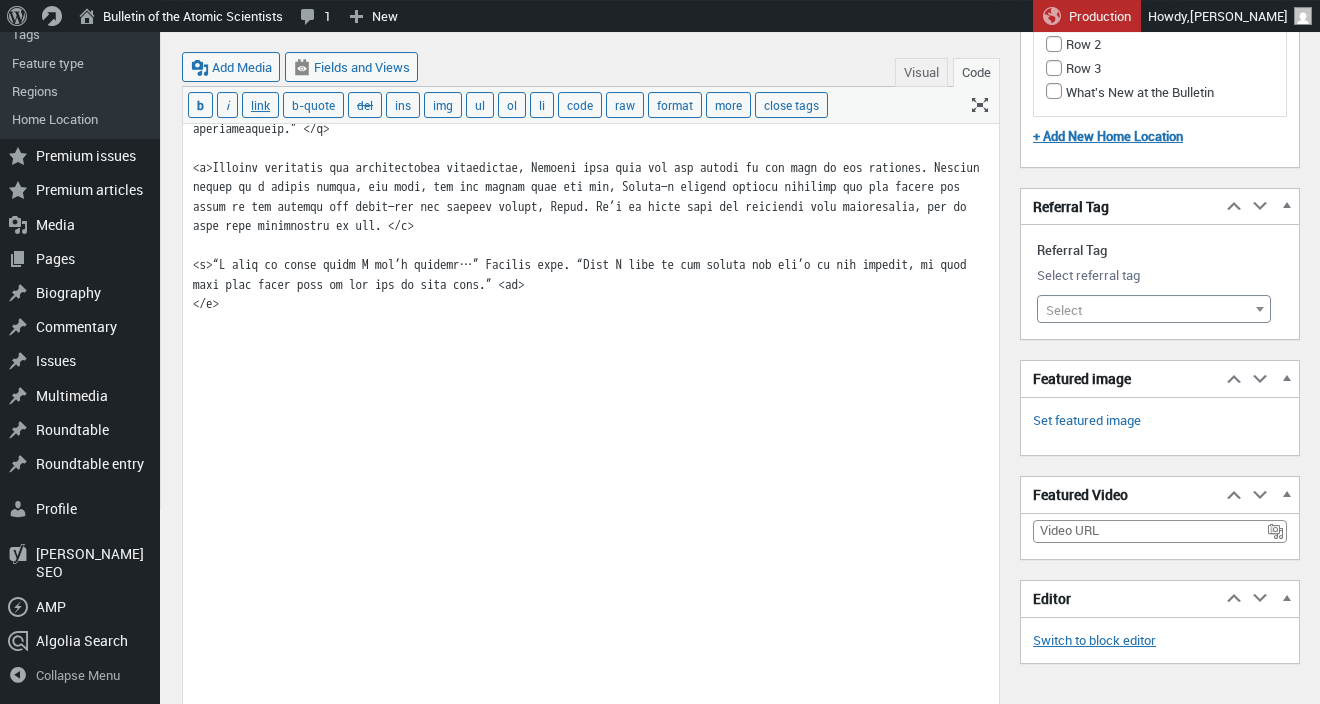 type on "<p>The devastating flood that swept through Camp Mystic in Texas this month is every parent’s worst nightmare. Hours or days of fear and uncertainty, feeling powerless to help, and, for the families of the 27 campers and counselors who perished in the flooding, the most painful news imaginable. </p>
<p>Although flash flooding is a recurring problem in the region, climate change exacerbates the problem. Scientists in Europe have already conducted a rapid assessment and determined that the storm dropped <a   href="https://www.politico.com/news/2025/07/08/climate-change-makes-deadly-floods-more-likely-but-washington-is-responding-with-cuts-00441921" target="_blank" rel="noreferrer noopener">7 percent more rain</a> than it would have otherwise because of global warming. With <a   href="https://www.nytimes.com/2025/07/10/us/texas-flooding-search-survivors-victims.html" target="_blank" rel="noreferrer noopener">120 fatalities and 161 people still missing</a>, it is among the deadliest floods in the state’s hist..." 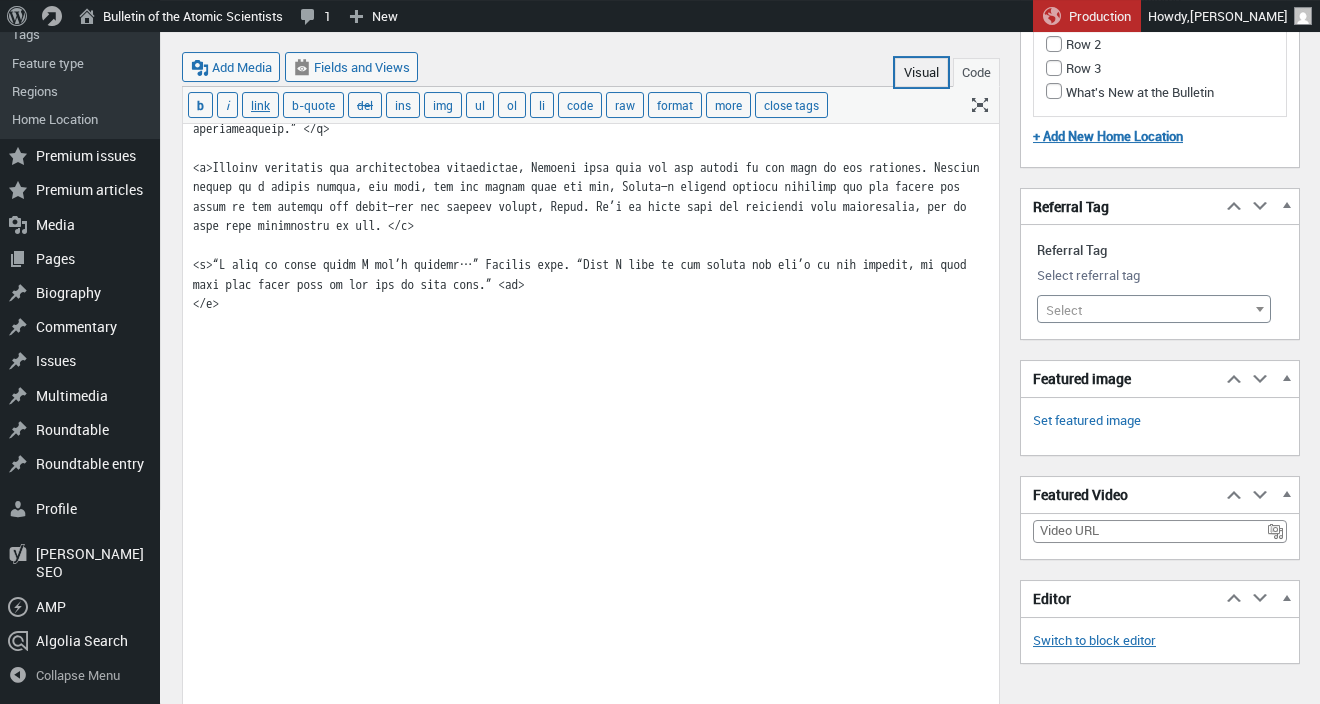 click on "Visual" at bounding box center [921, 72] 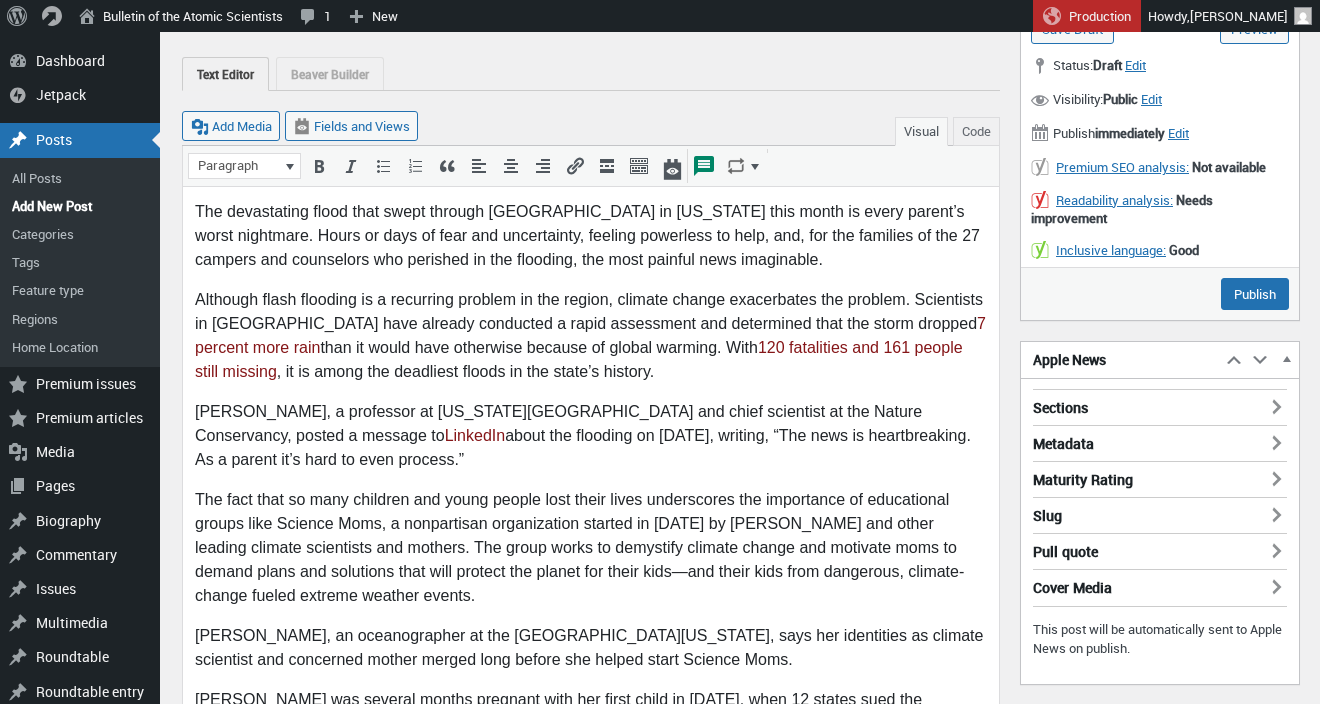 scroll, scrollTop: 0, scrollLeft: 0, axis: both 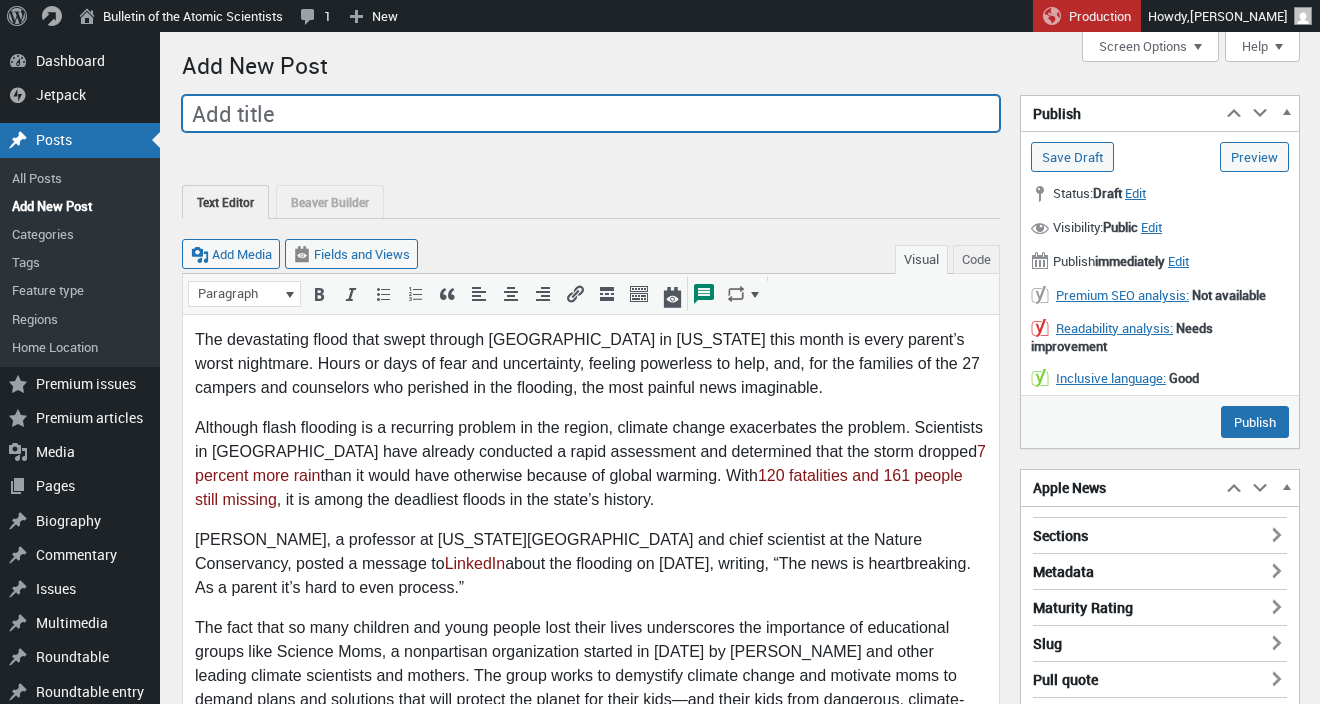 click on "Add title" at bounding box center [591, 114] 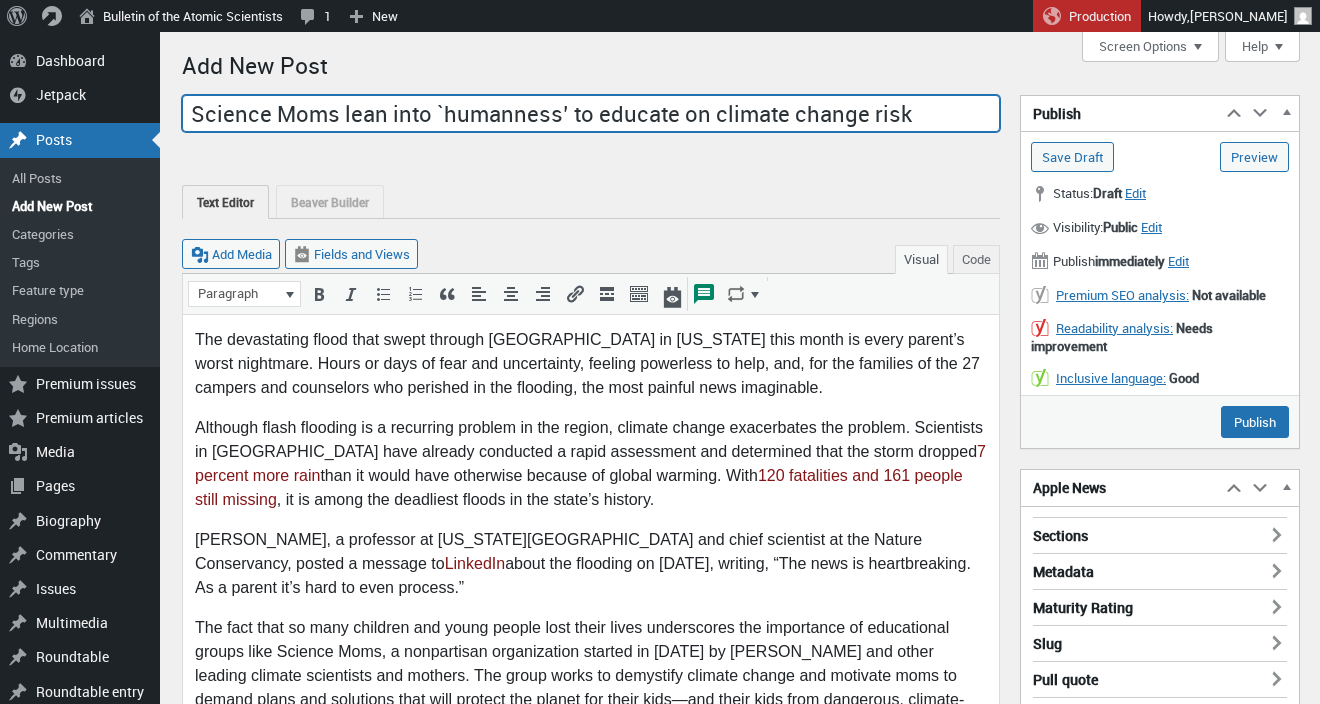 type on "Science Moms lean into `humanness’ to educate on climate change risk" 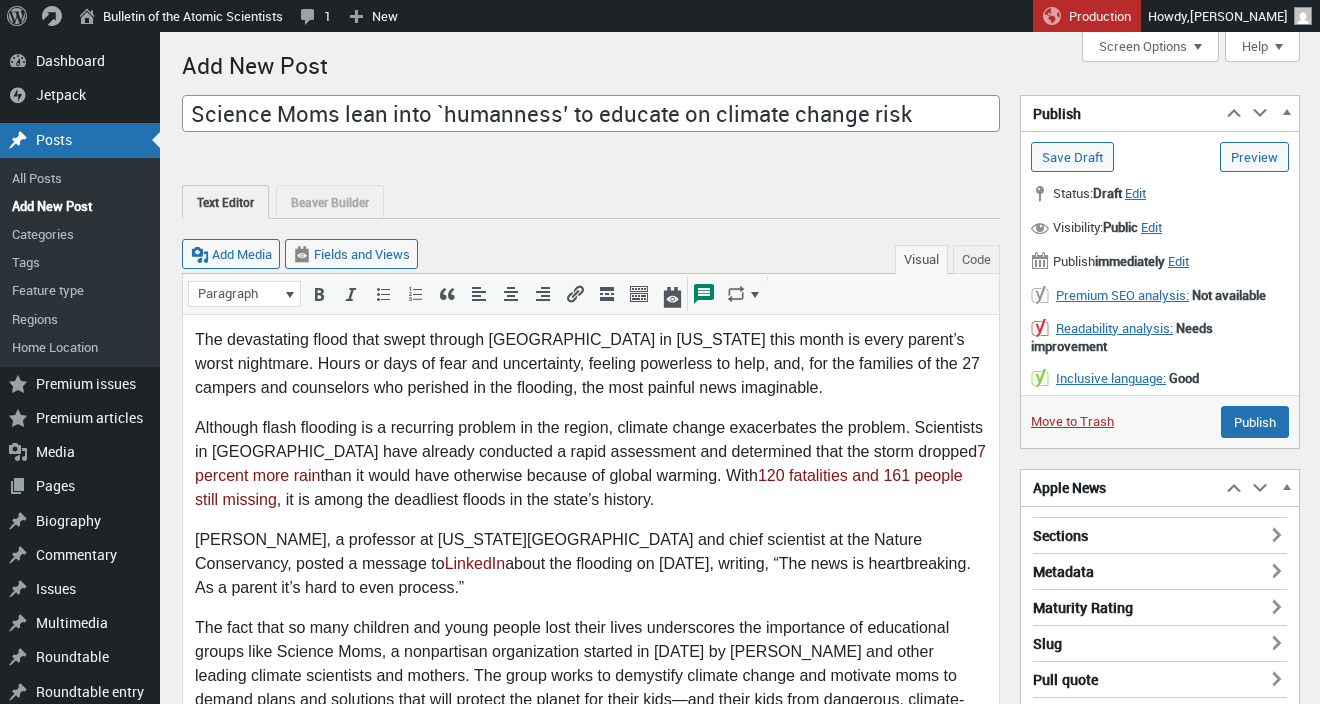click on "Sections" at bounding box center [1160, 530] 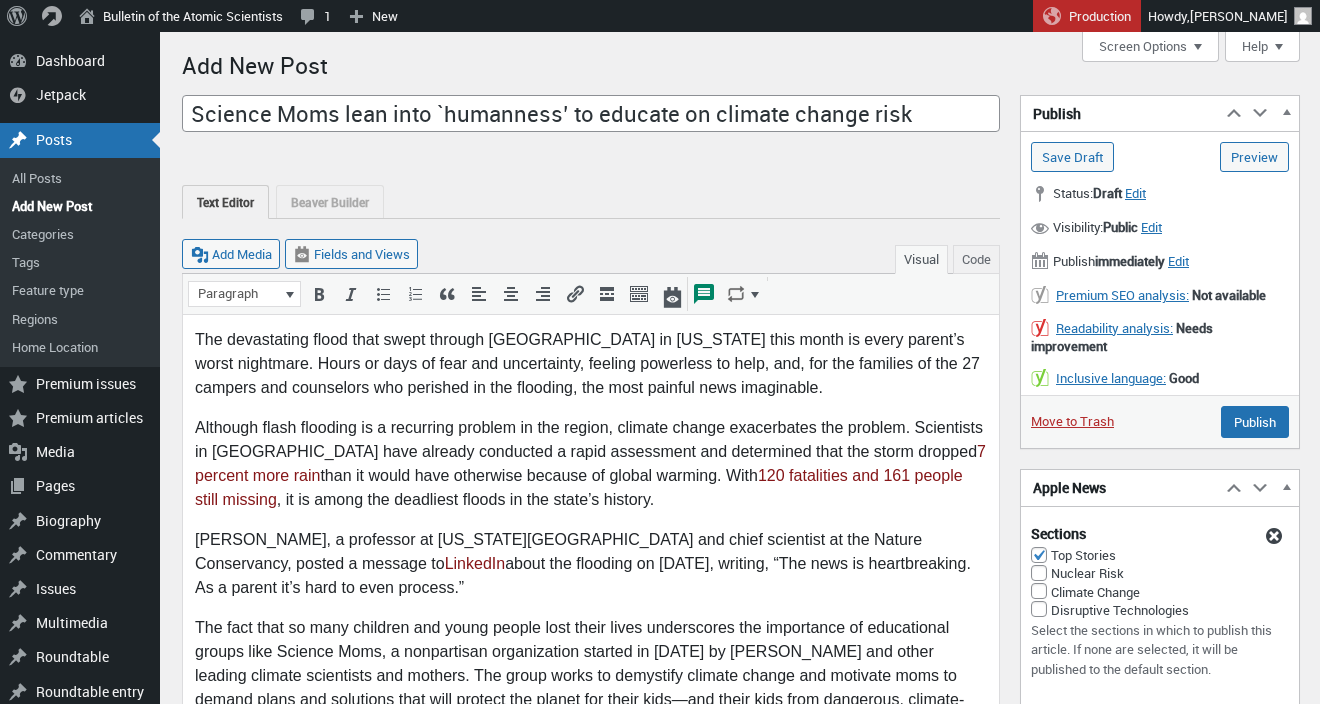 click on "Climate Change" at bounding box center (1160, 592) 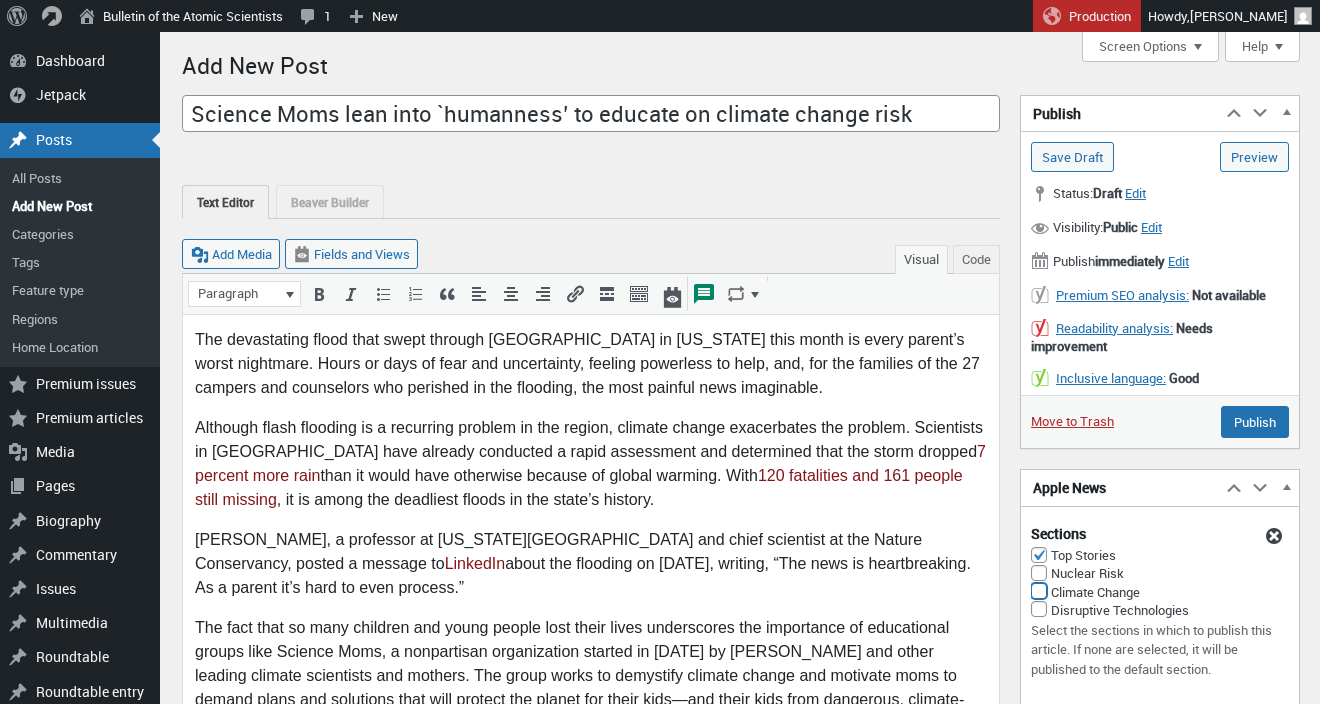 click on "Climate Change" at bounding box center [1039, 591] 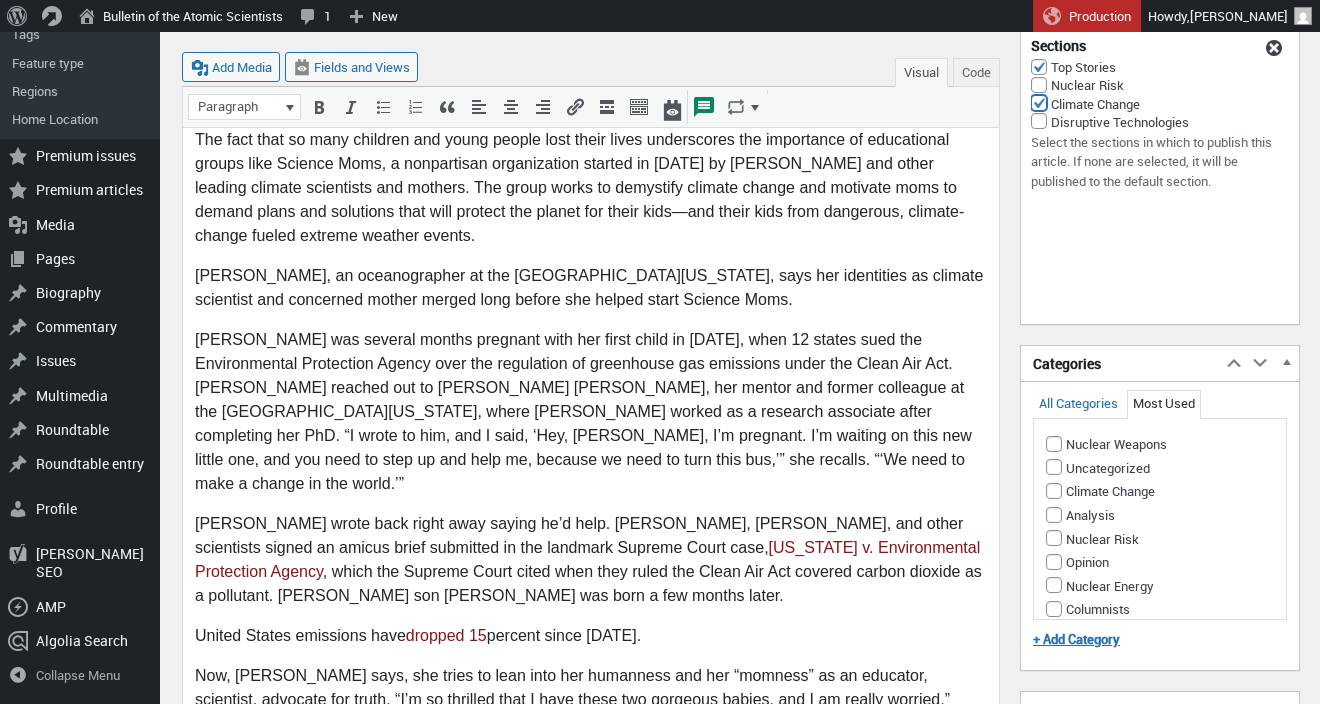 scroll, scrollTop: 492, scrollLeft: 0, axis: vertical 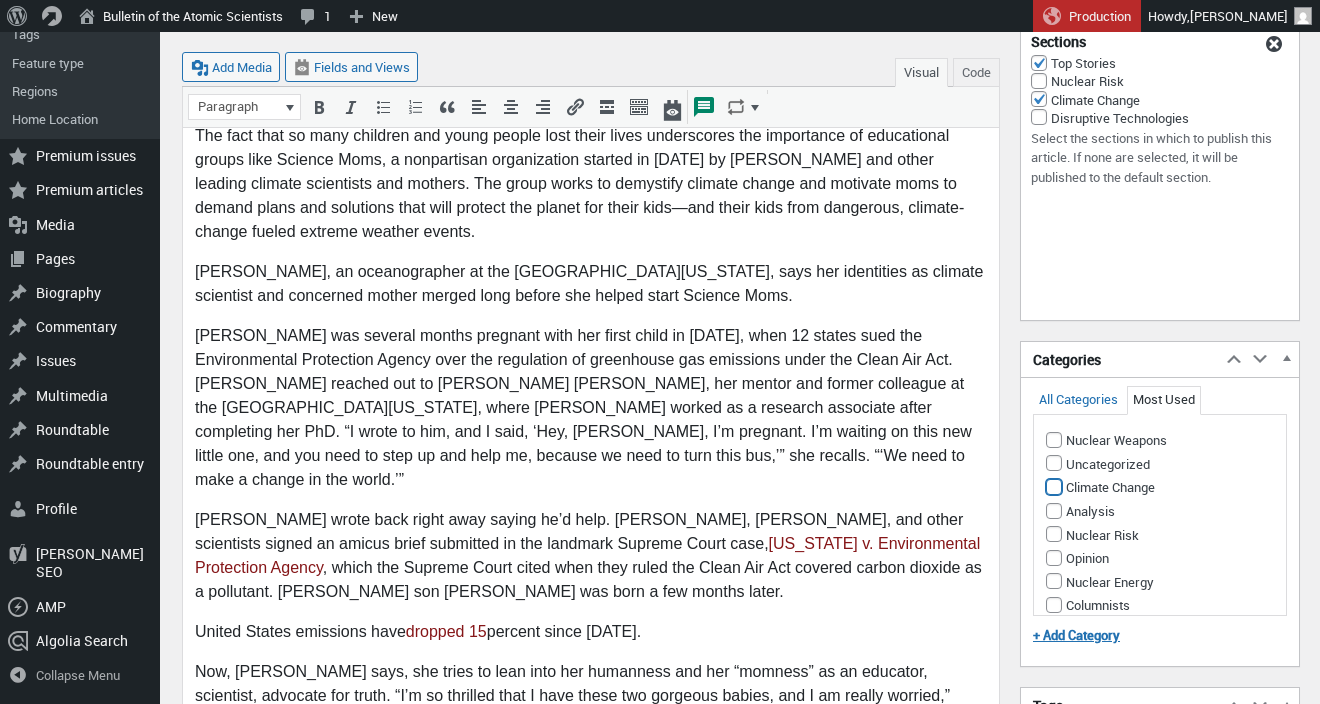 click on "Climate Change" at bounding box center [1054, 487] 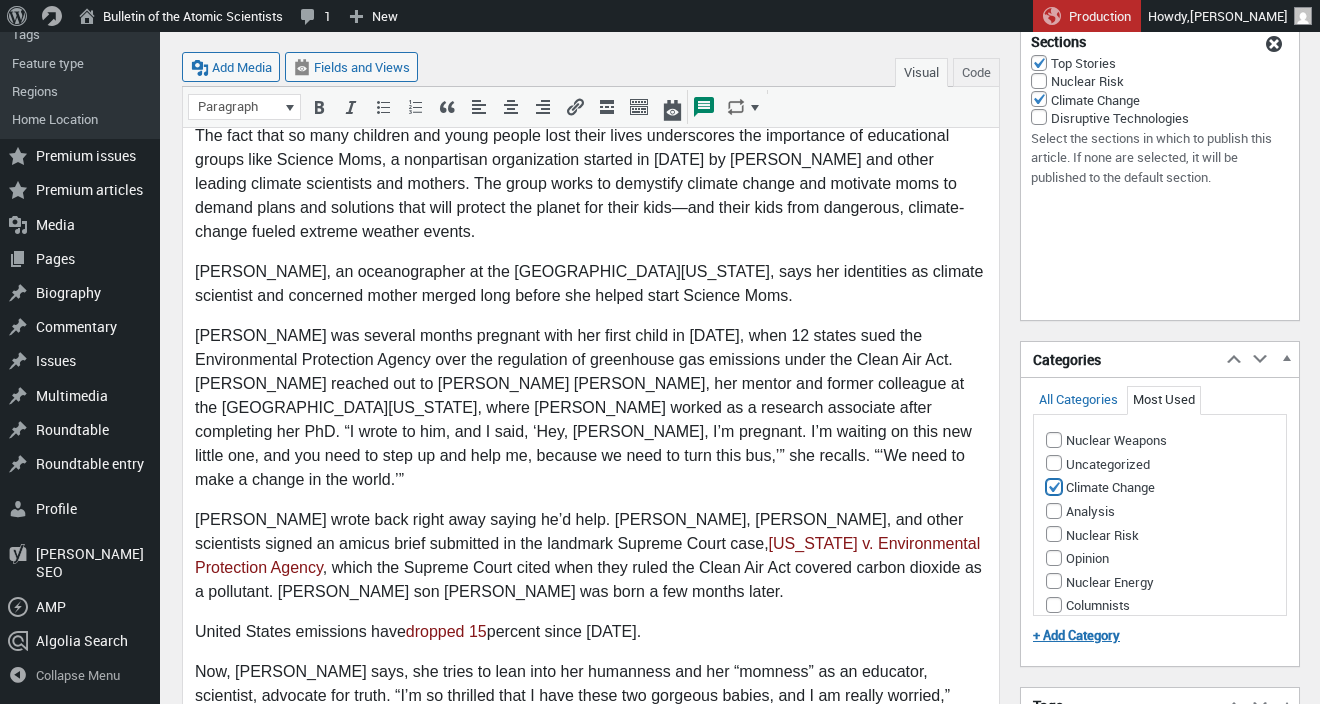 checkbox on "true" 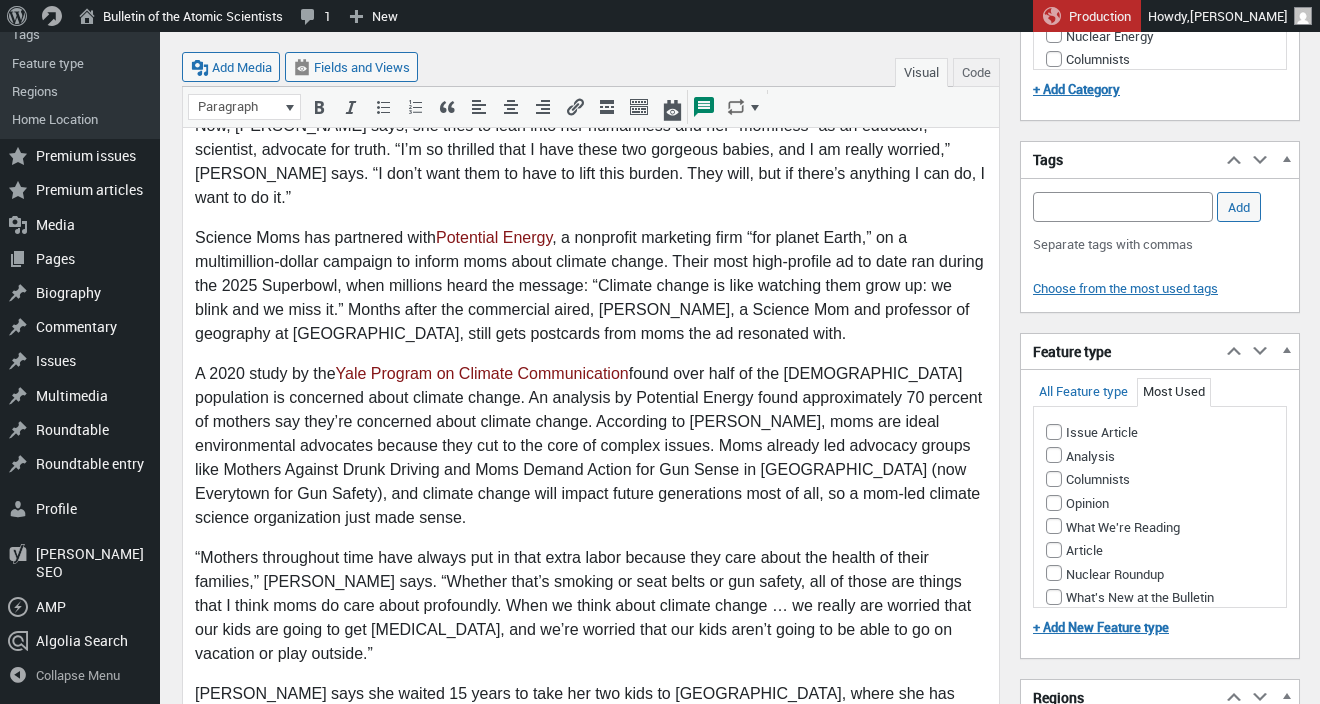 scroll, scrollTop: 1039, scrollLeft: 0, axis: vertical 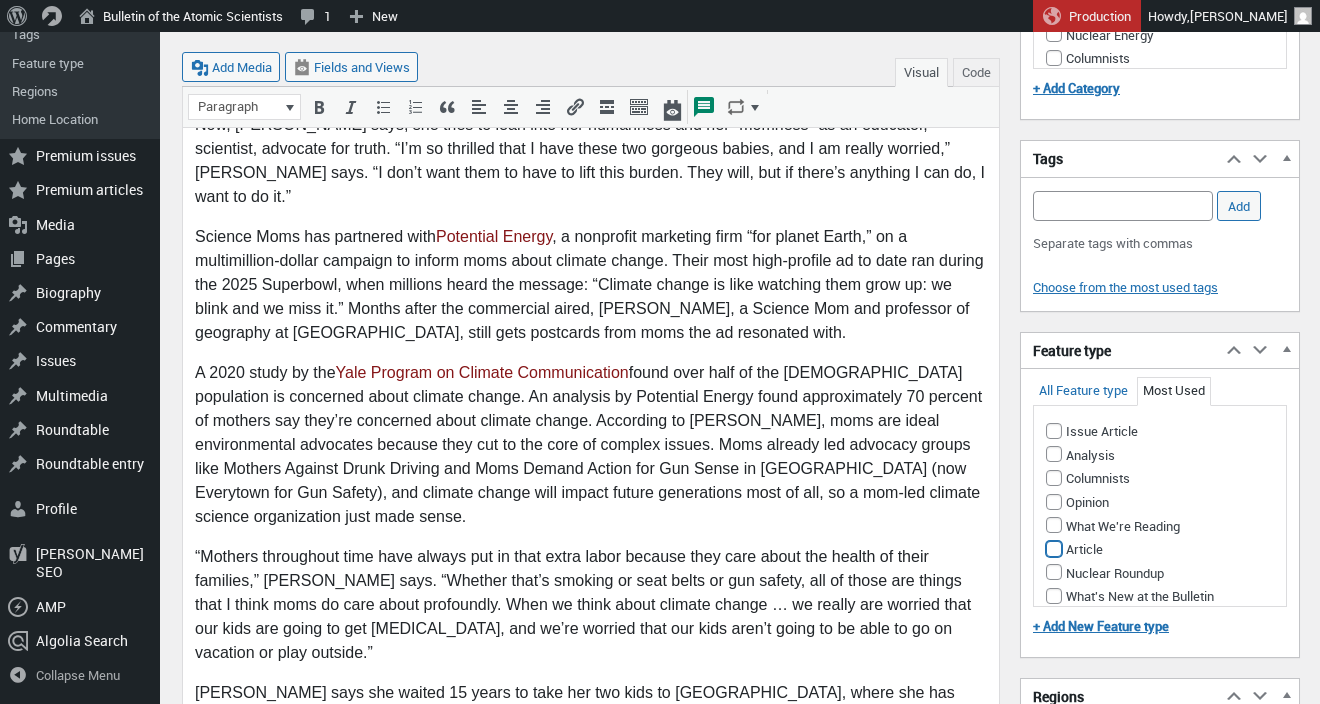 click on "Article" at bounding box center [1054, 549] 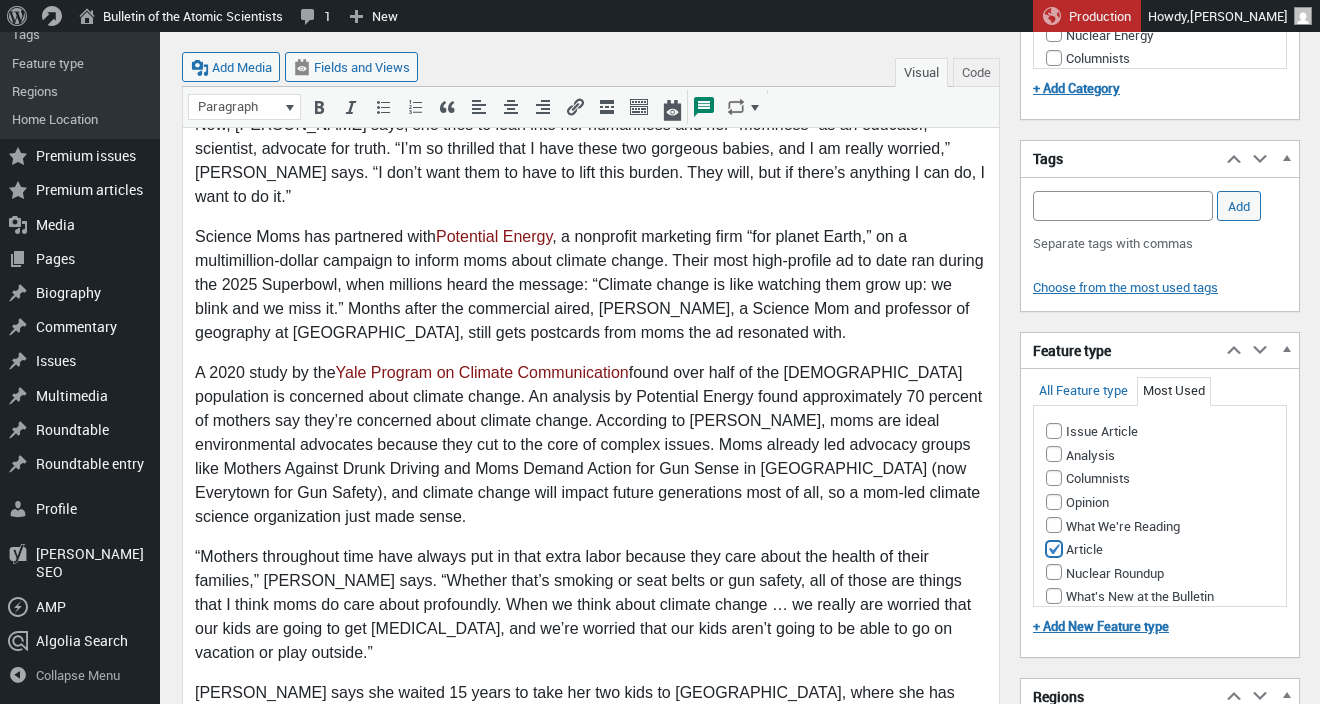 checkbox on "true" 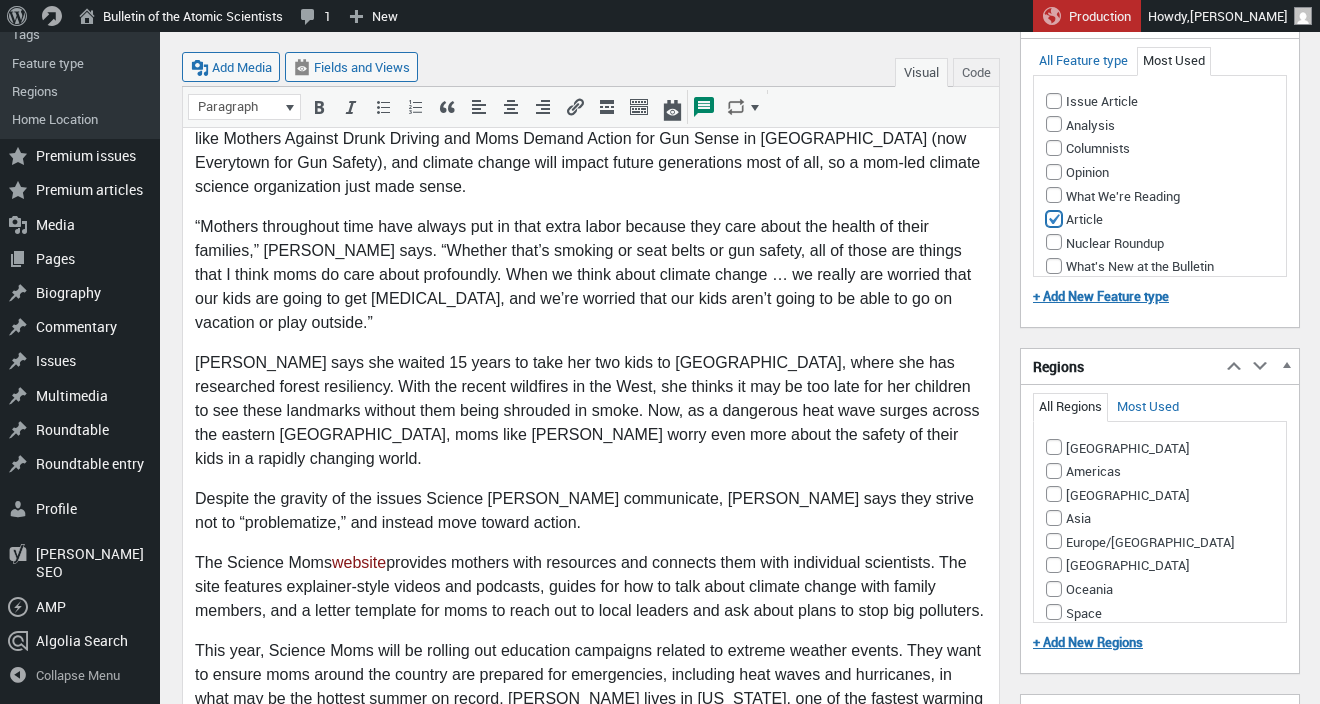 scroll, scrollTop: 1372, scrollLeft: 0, axis: vertical 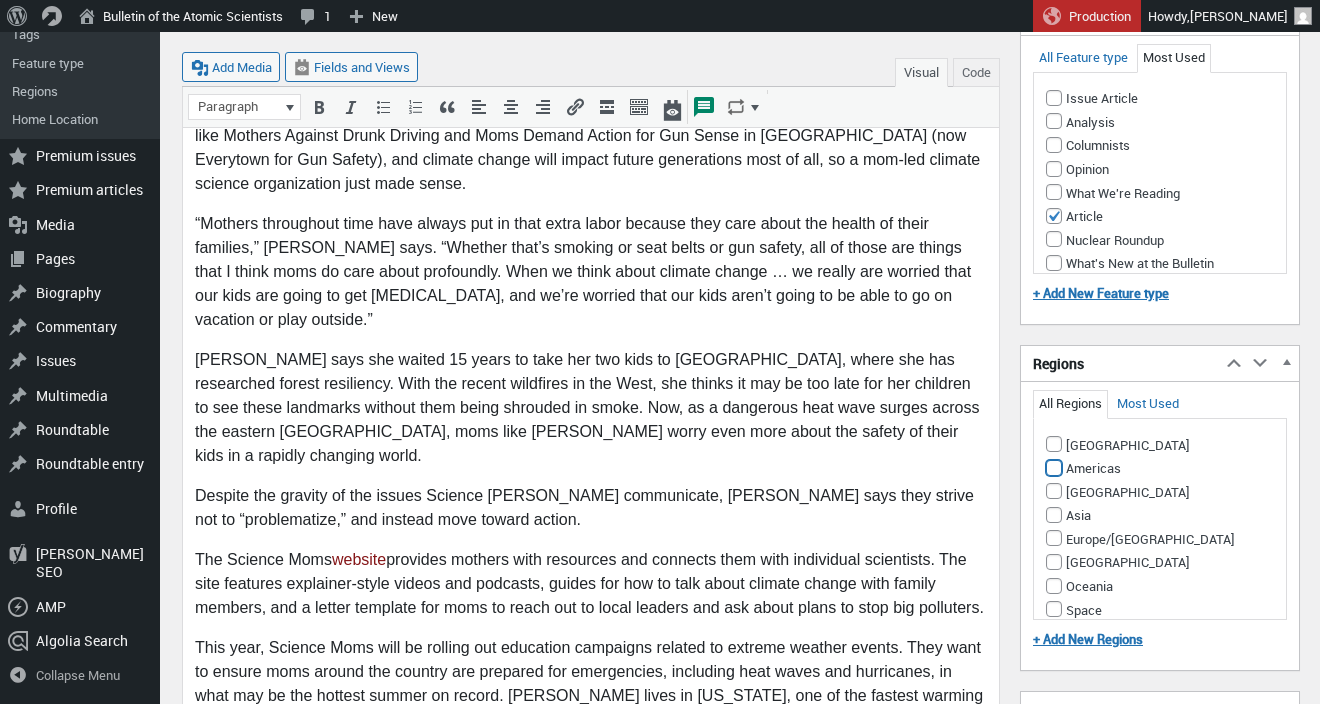 click on "Americas" at bounding box center [1054, 468] 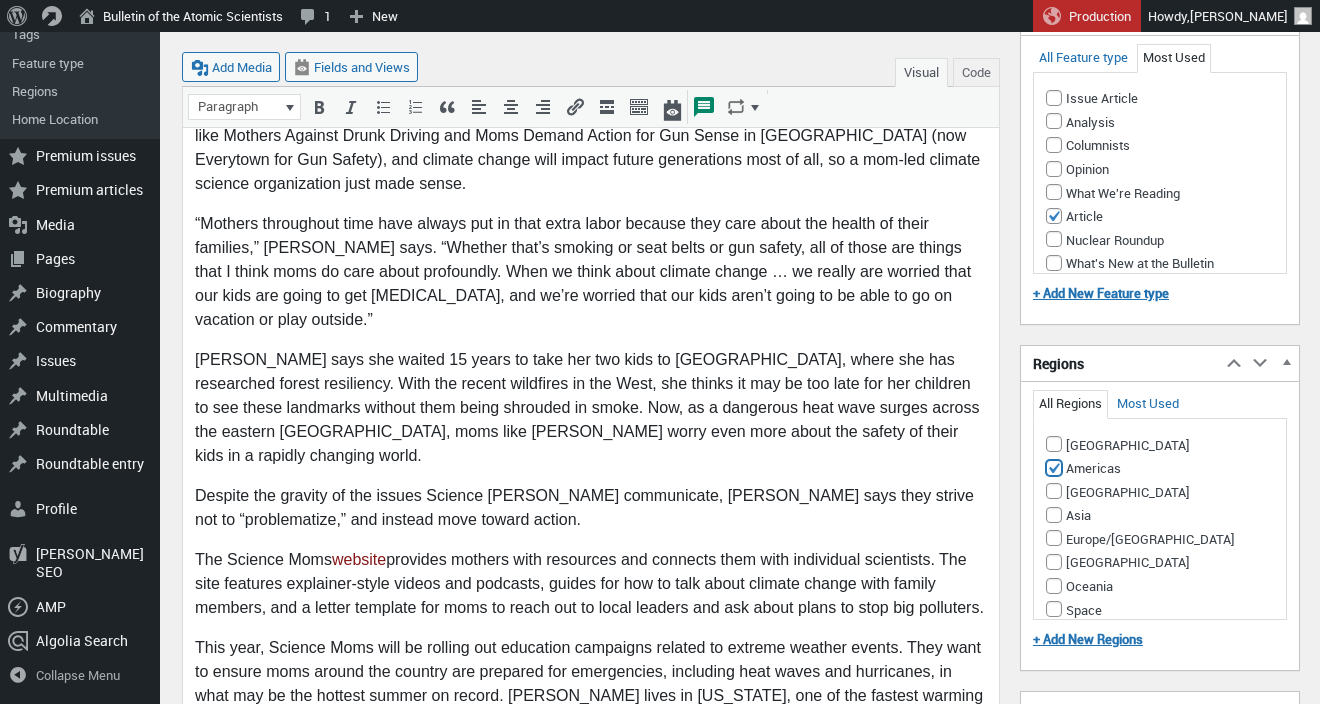checkbox on "true" 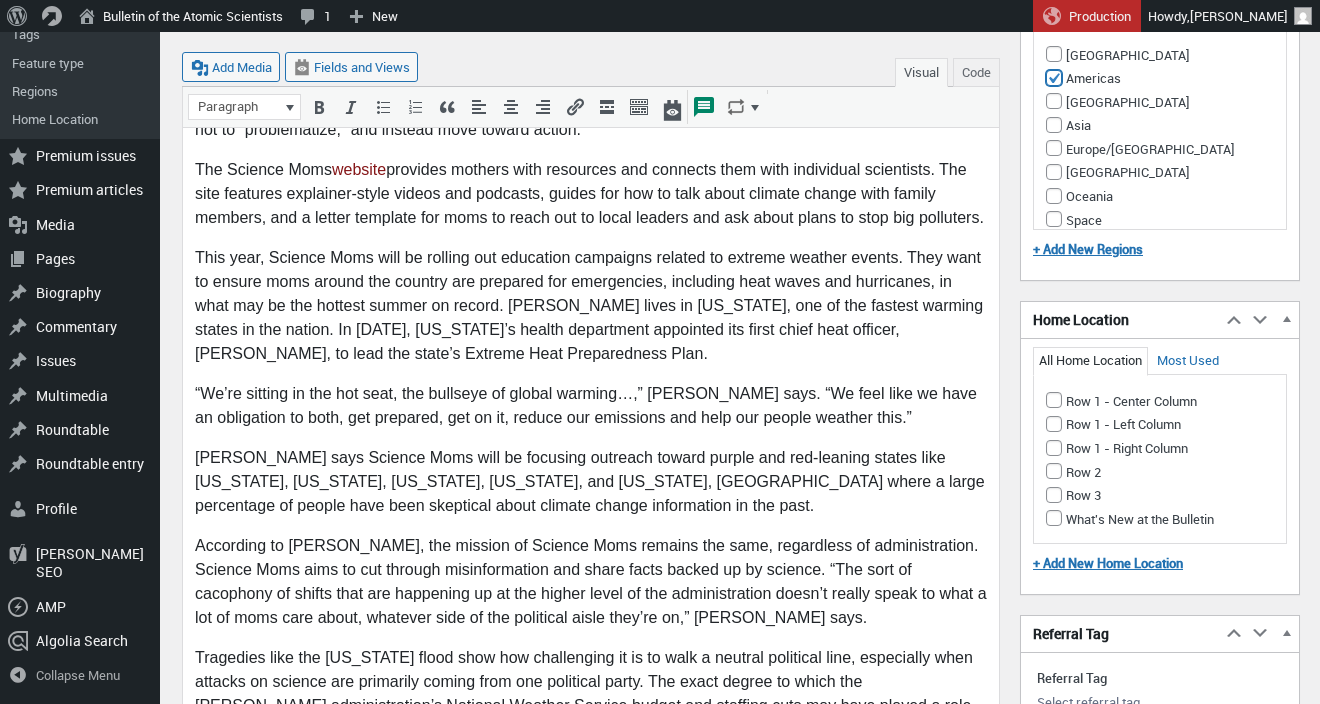 scroll, scrollTop: 1763, scrollLeft: 0, axis: vertical 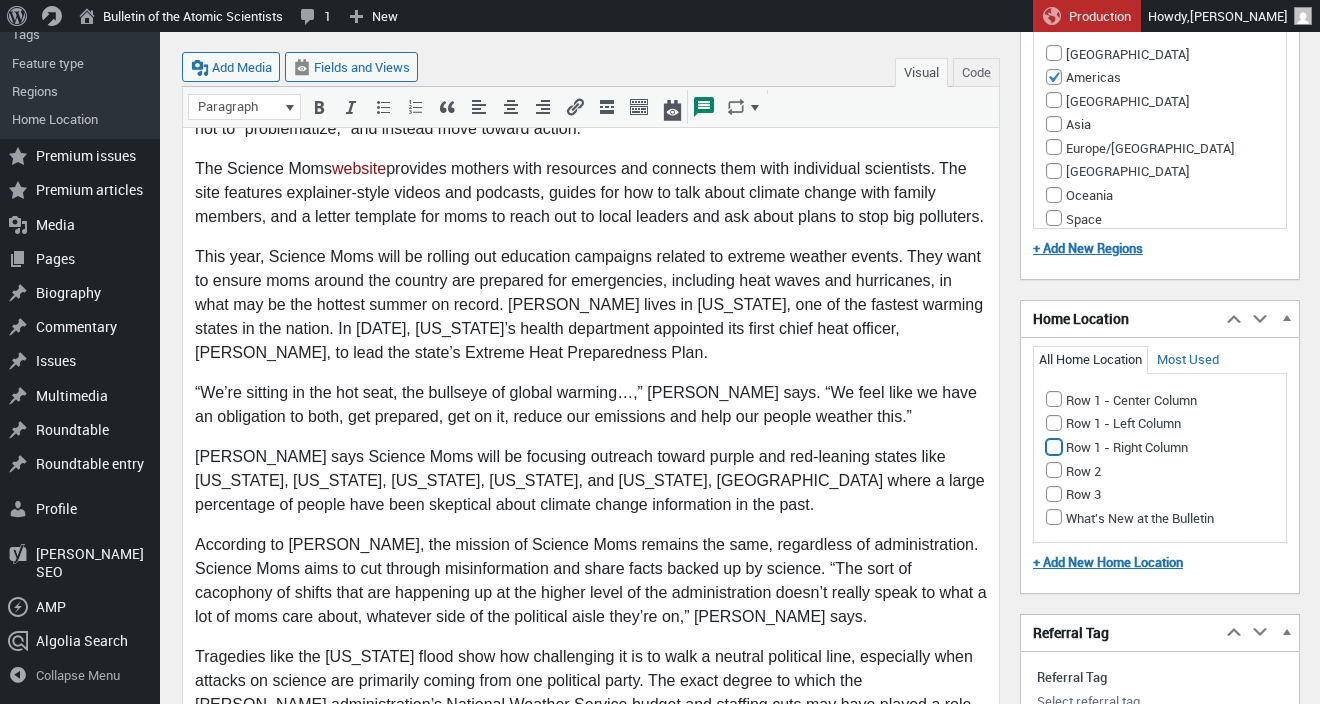 click on "Row 1 - Right Column" at bounding box center [1054, 447] 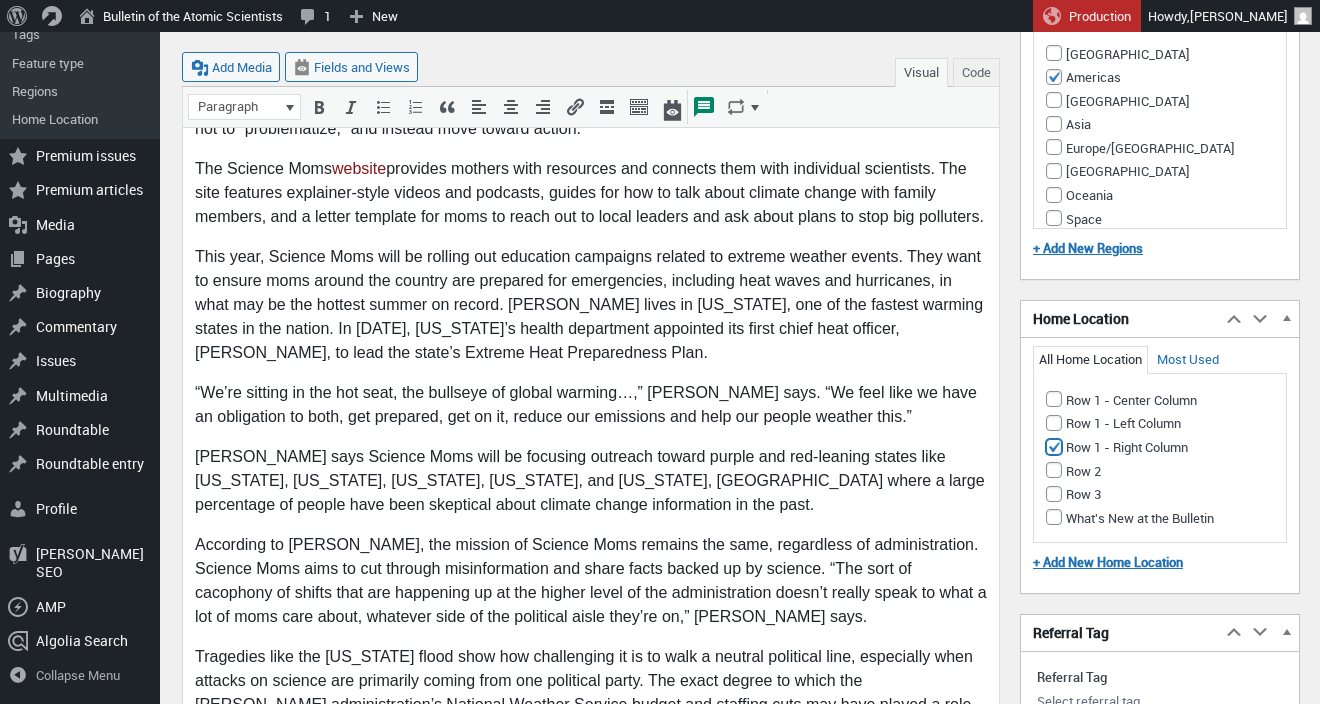 checkbox on "true" 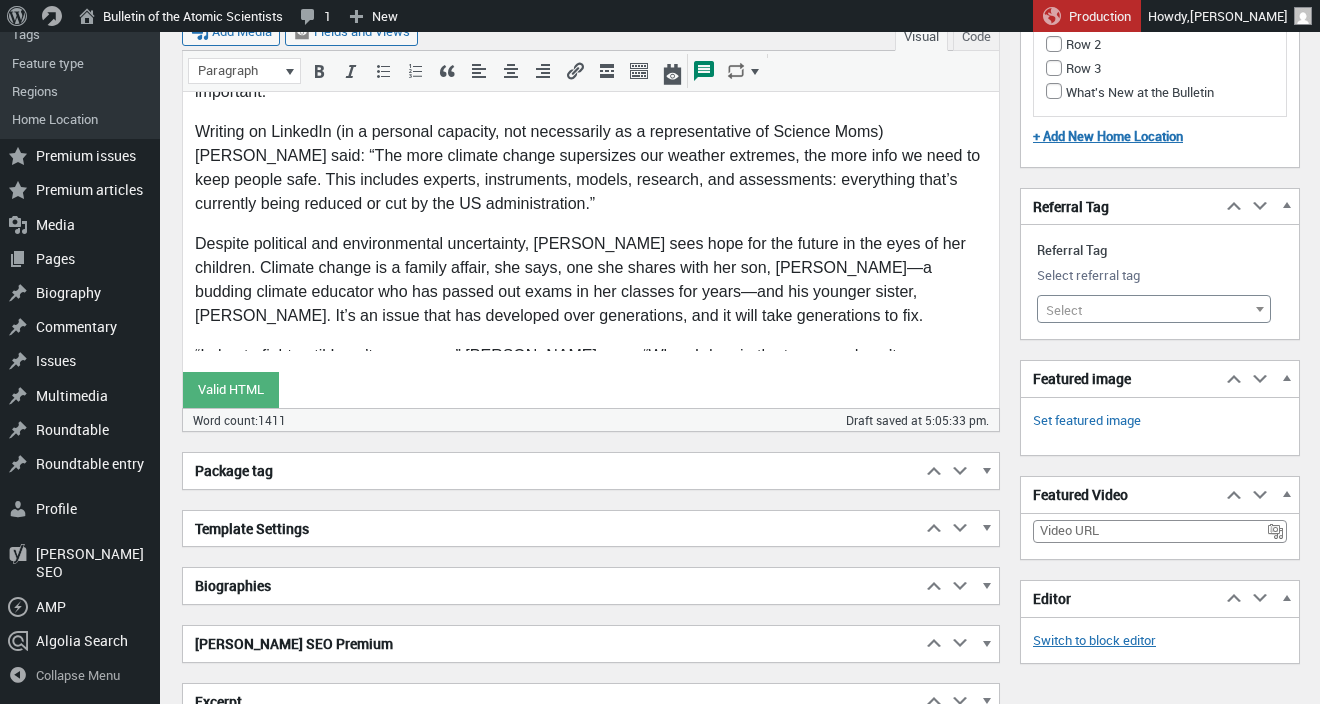 scroll, scrollTop: 2842, scrollLeft: 0, axis: vertical 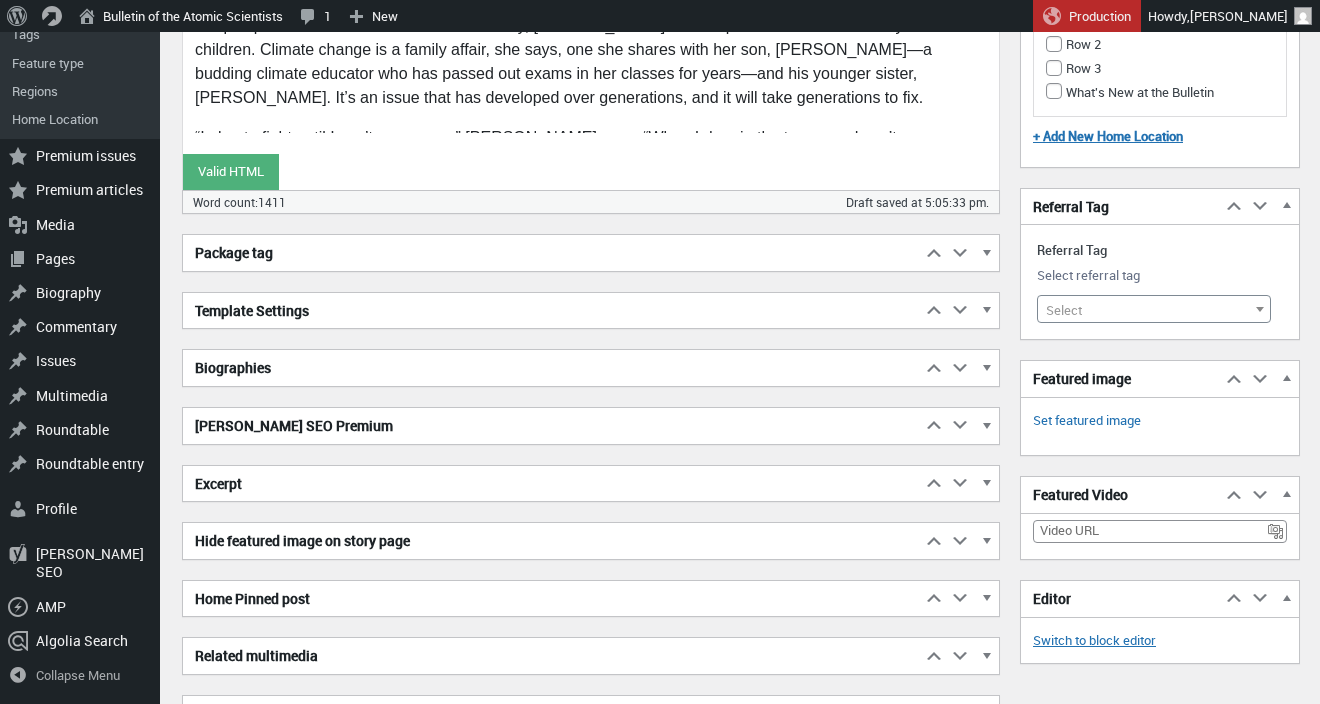 click on "Biographies" at bounding box center [552, 368] 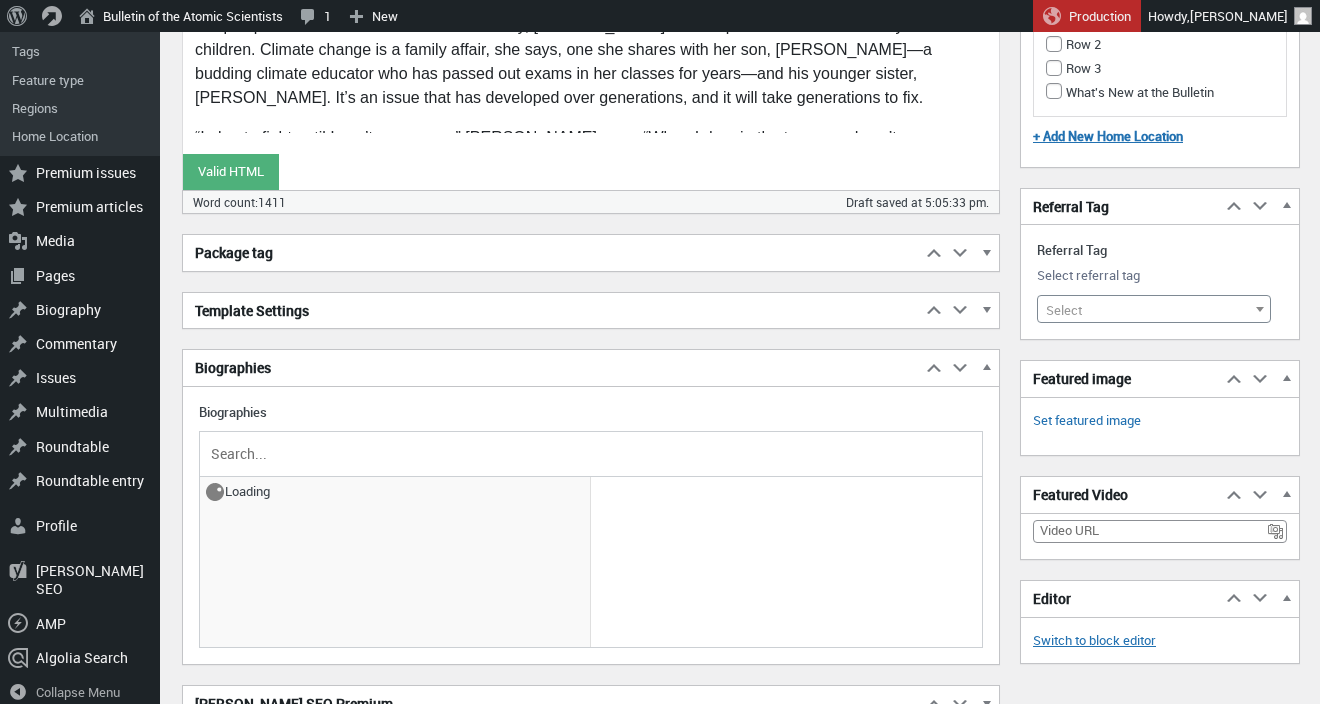 click at bounding box center [591, 454] 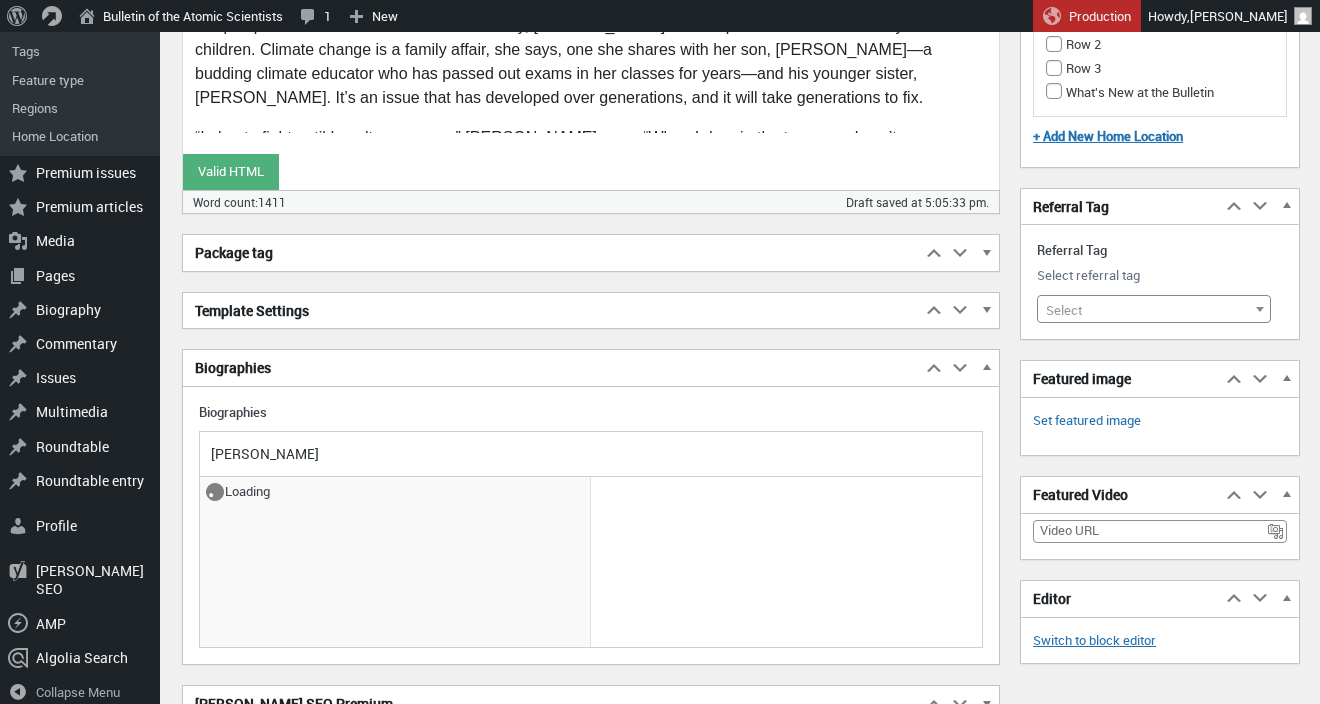 type on "frances ma" 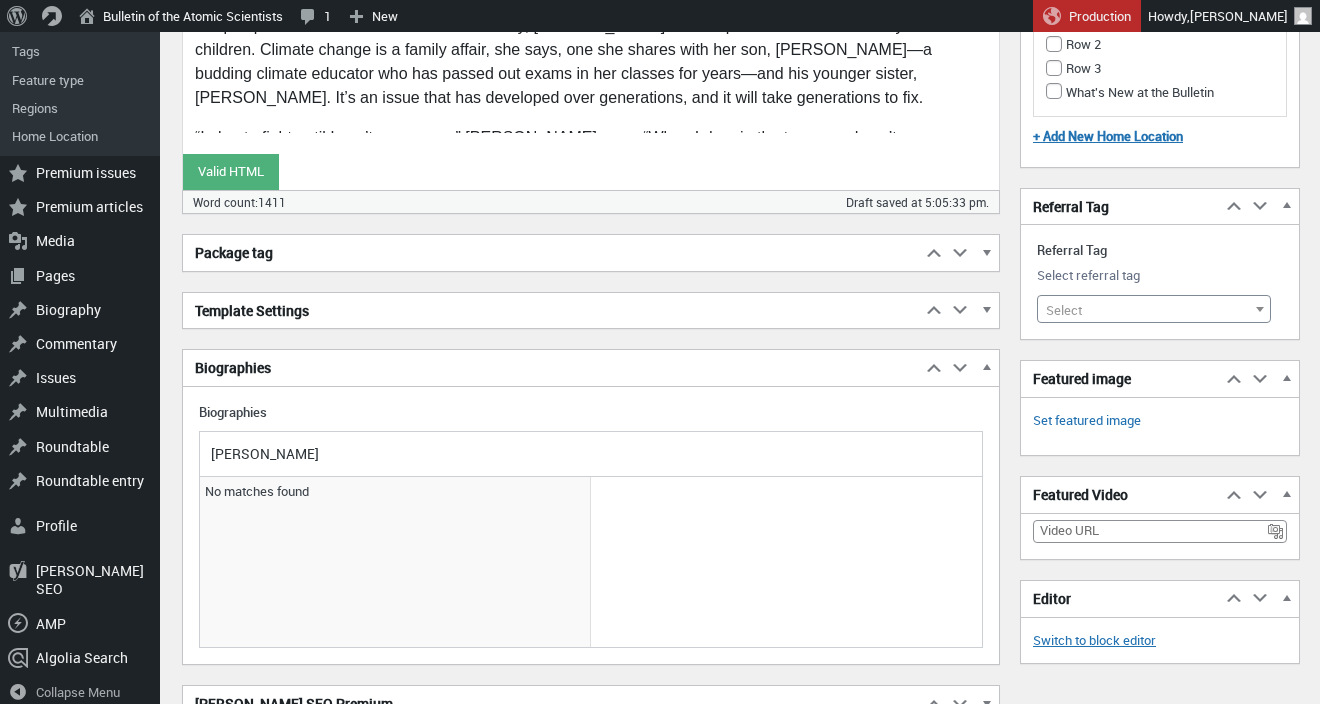 drag, startPoint x: 312, startPoint y: 457, endPoint x: 166, endPoint y: 454, distance: 146.03082 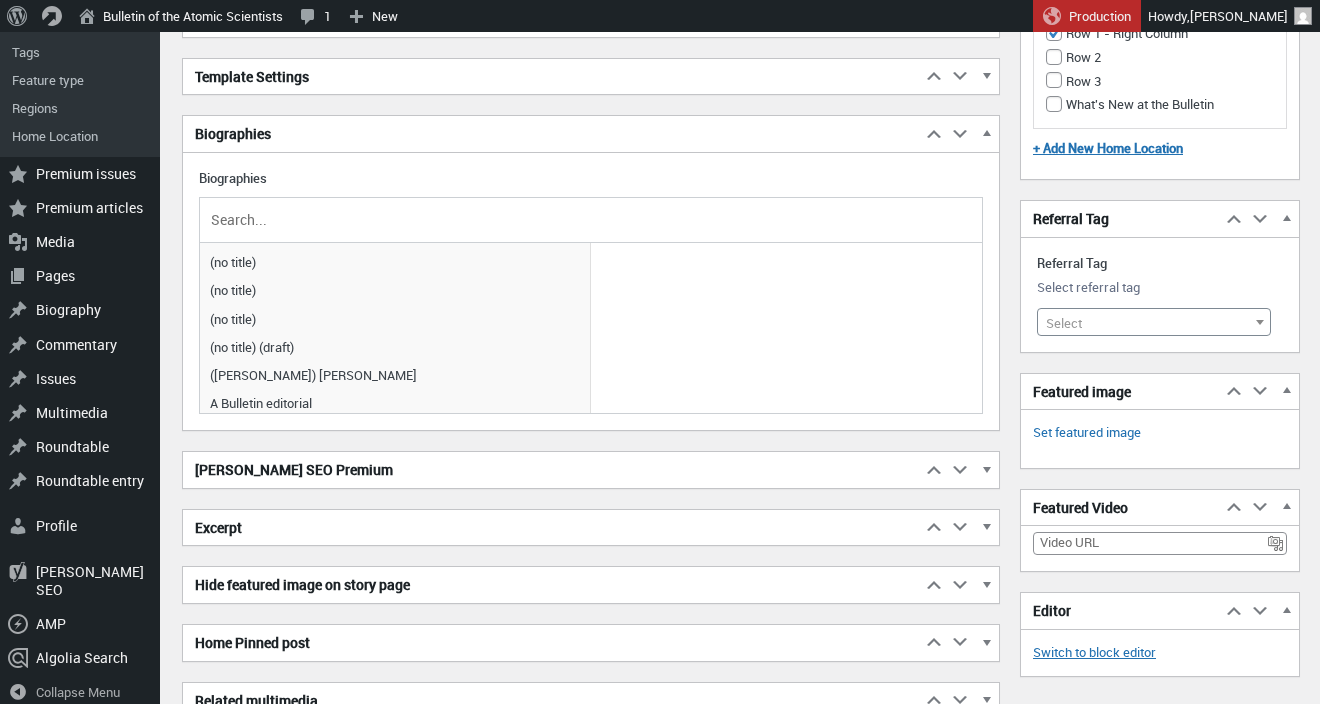 scroll, scrollTop: 3069, scrollLeft: 0, axis: vertical 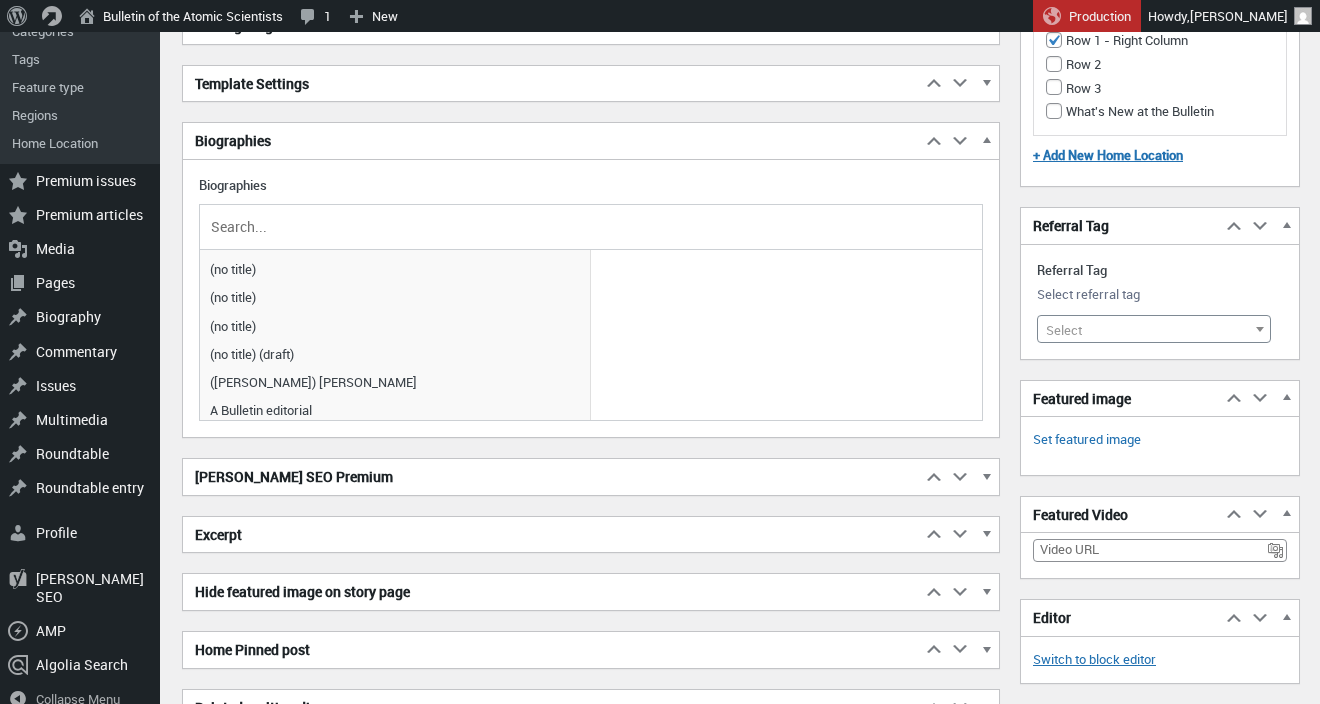click on "Excerpt" at bounding box center (552, 535) 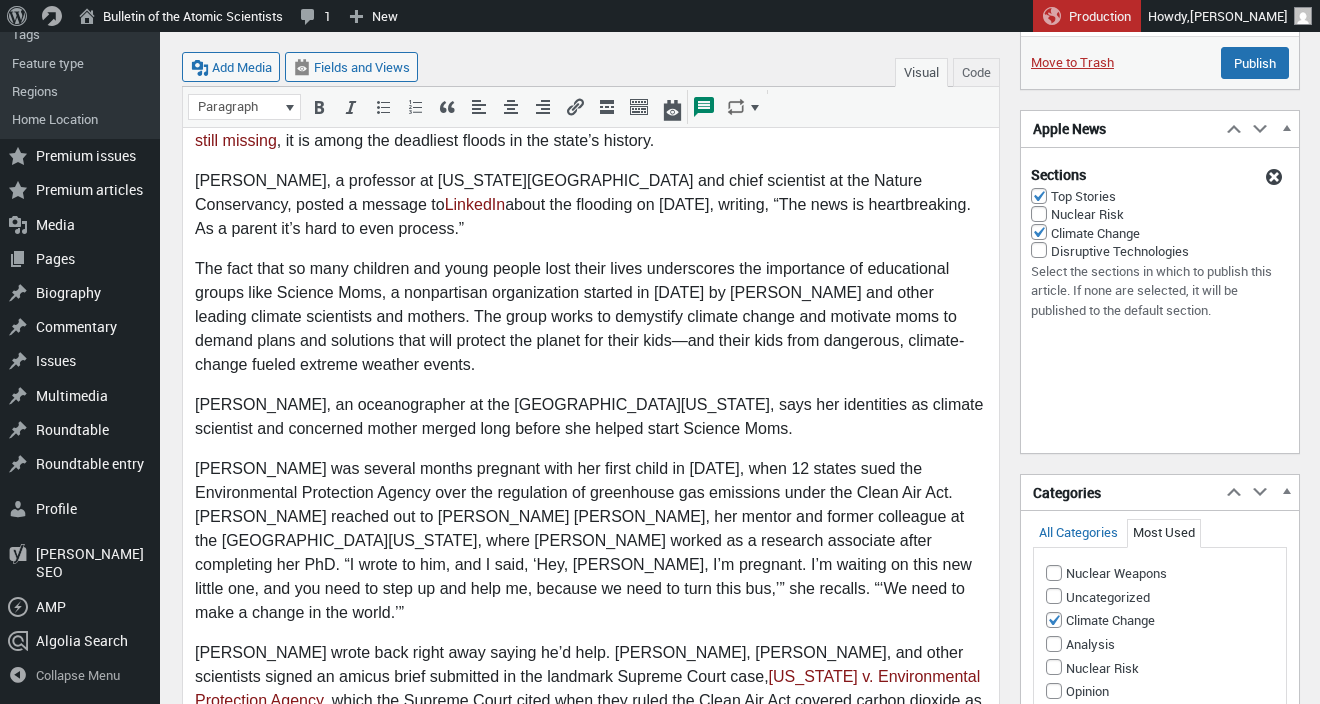 scroll, scrollTop: 365, scrollLeft: 0, axis: vertical 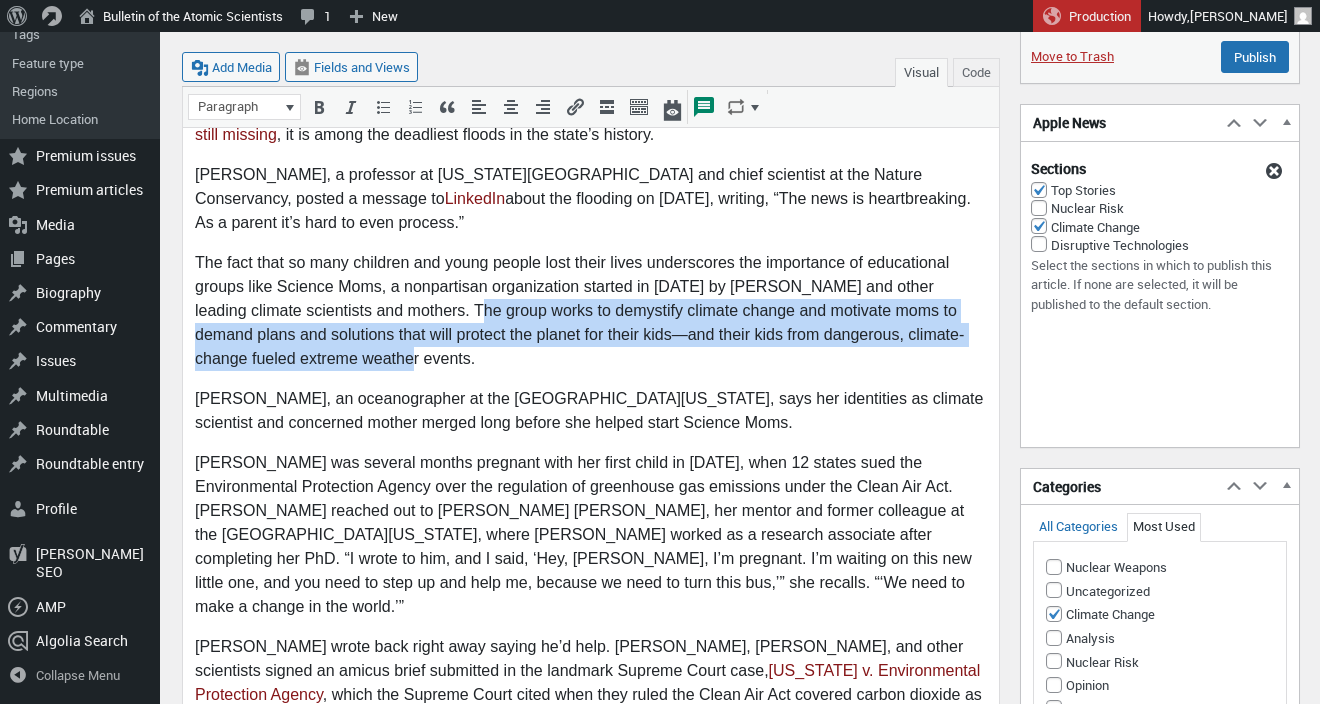 drag, startPoint x: 444, startPoint y: 313, endPoint x: 460, endPoint y: 367, distance: 56.32051 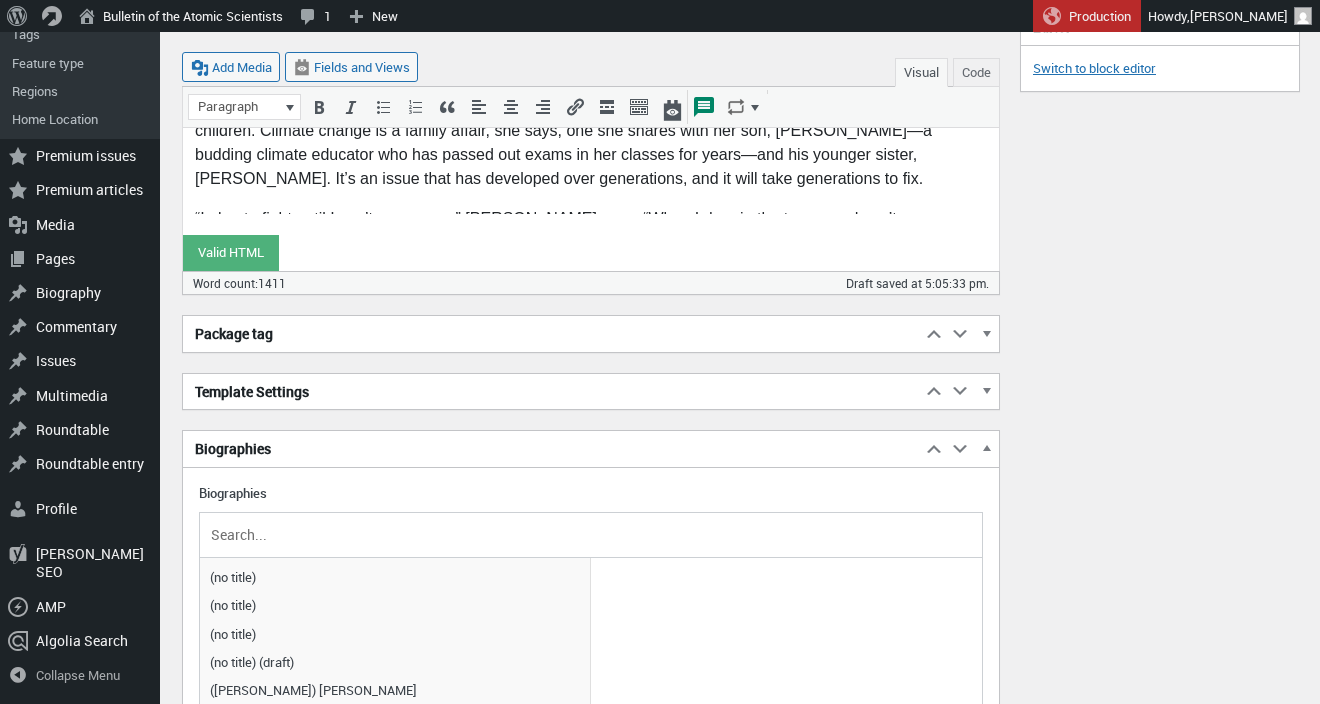 scroll, scrollTop: 2914, scrollLeft: 0, axis: vertical 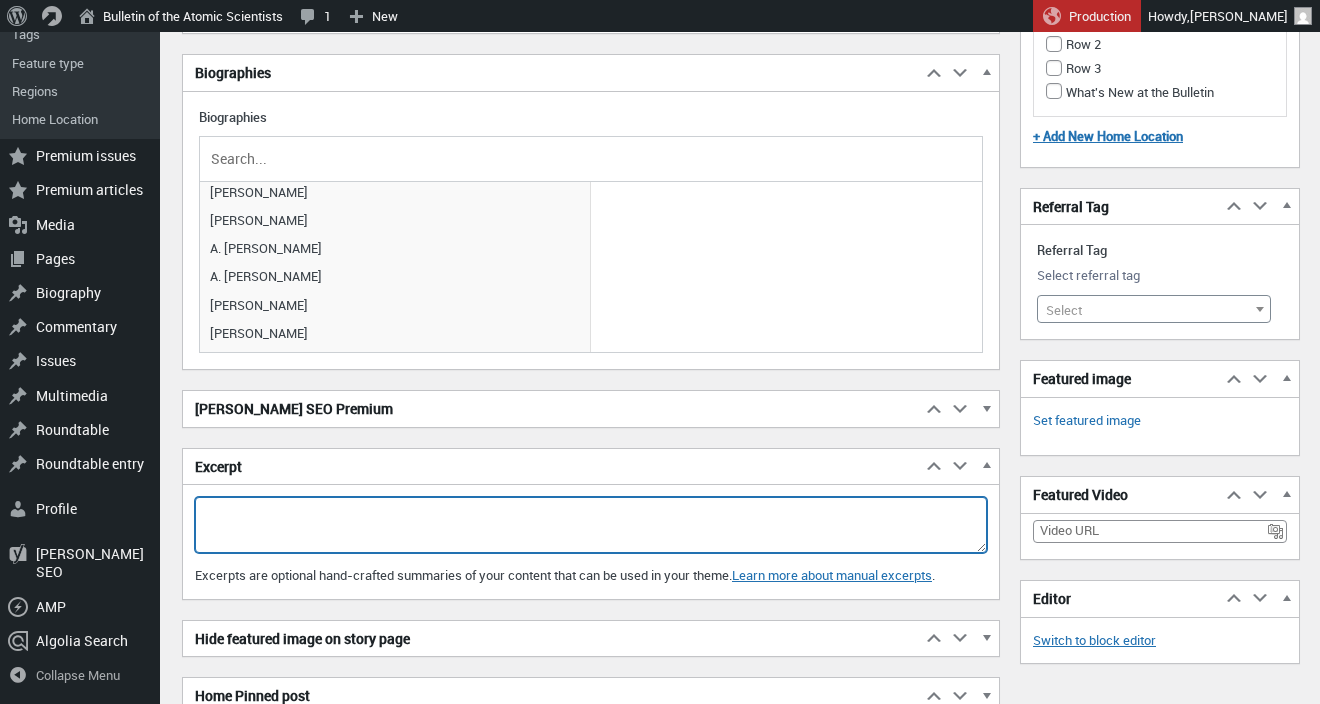 click on "Excerpt" at bounding box center (591, 525) 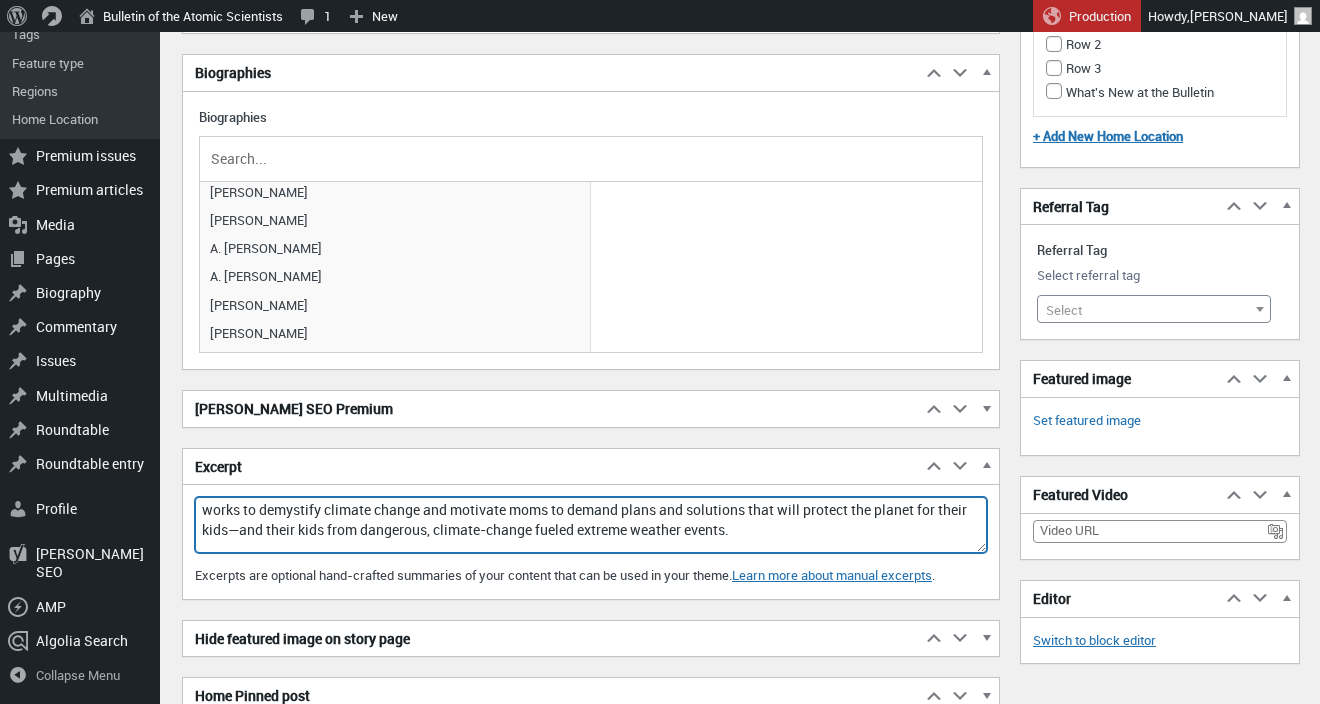 click on "works to demystify climate change and motivate moms to demand plans and solutions that will protect the planet for their kids—and their kids from dangerous, climate-change fueled extreme weather events." at bounding box center [591, 525] 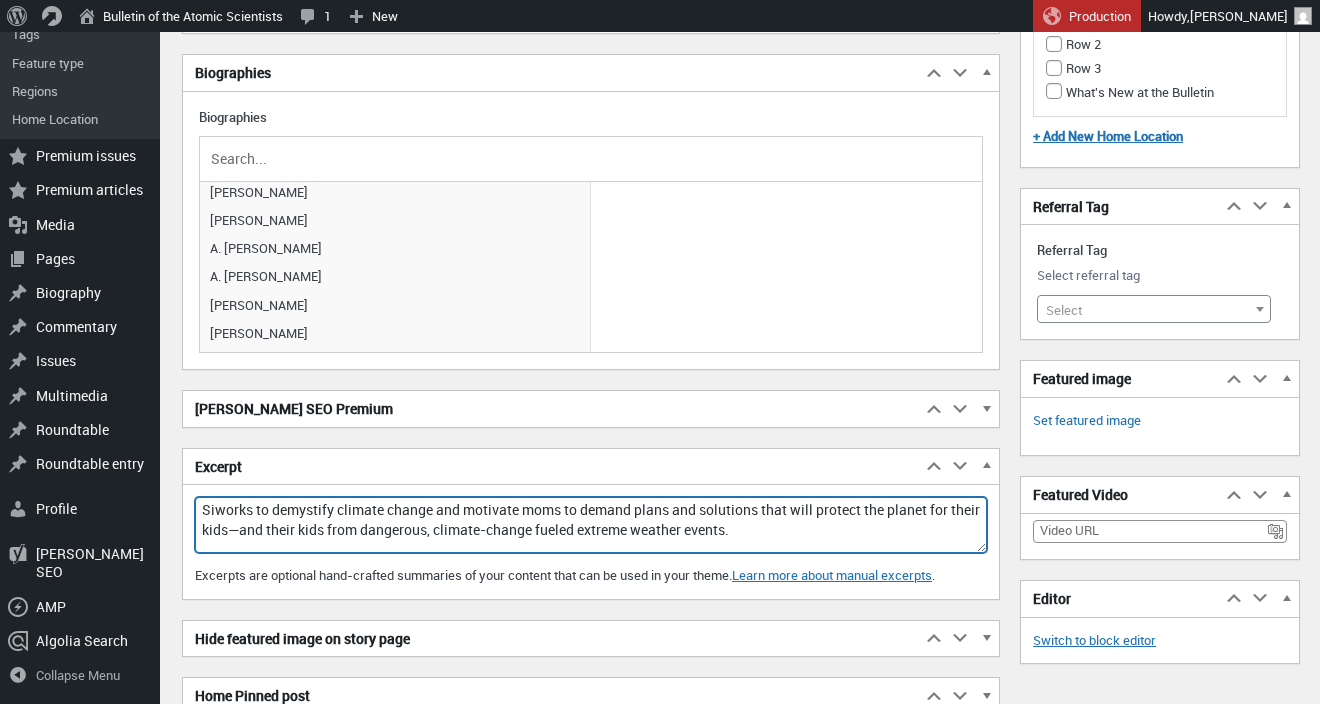 scroll, scrollTop: 3138, scrollLeft: 0, axis: vertical 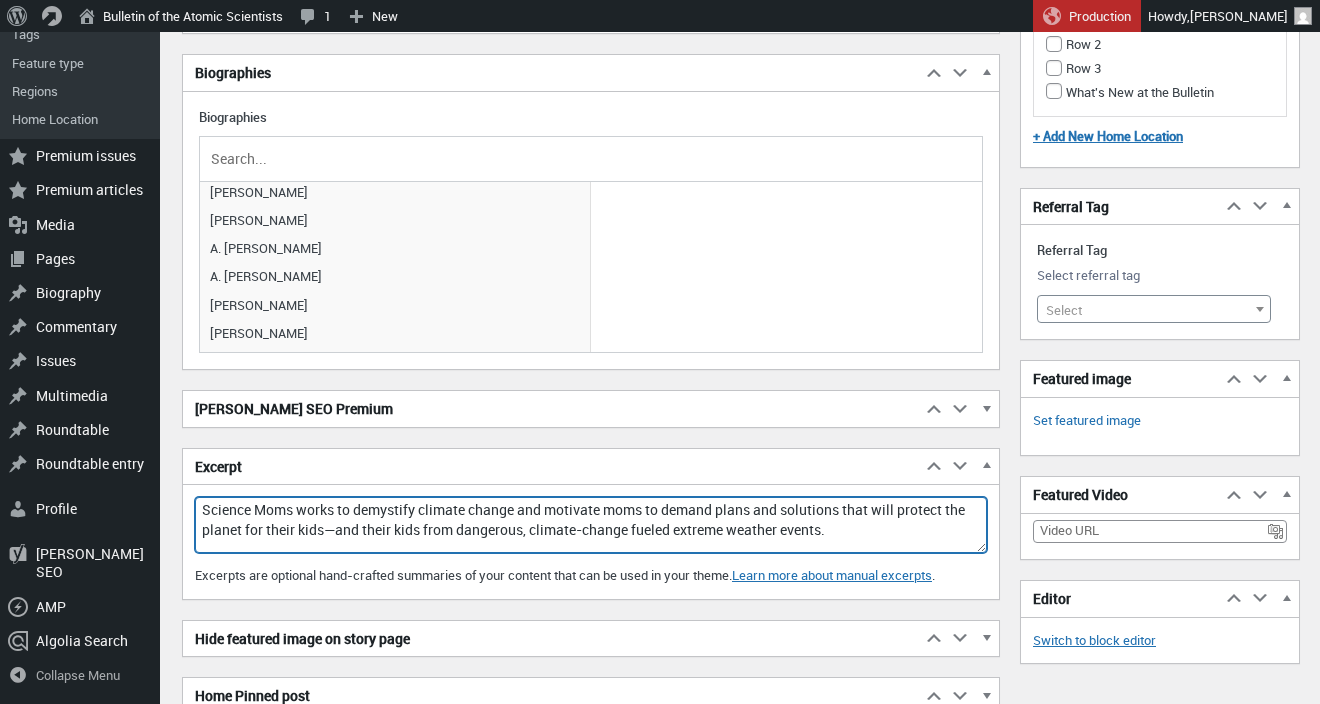 type on "Science Moms works to demystify climate change and motivate moms to demand plans and solutions that will protect the planet for their kids—and their kids from dangerous, climate-change fueled extreme weather events." 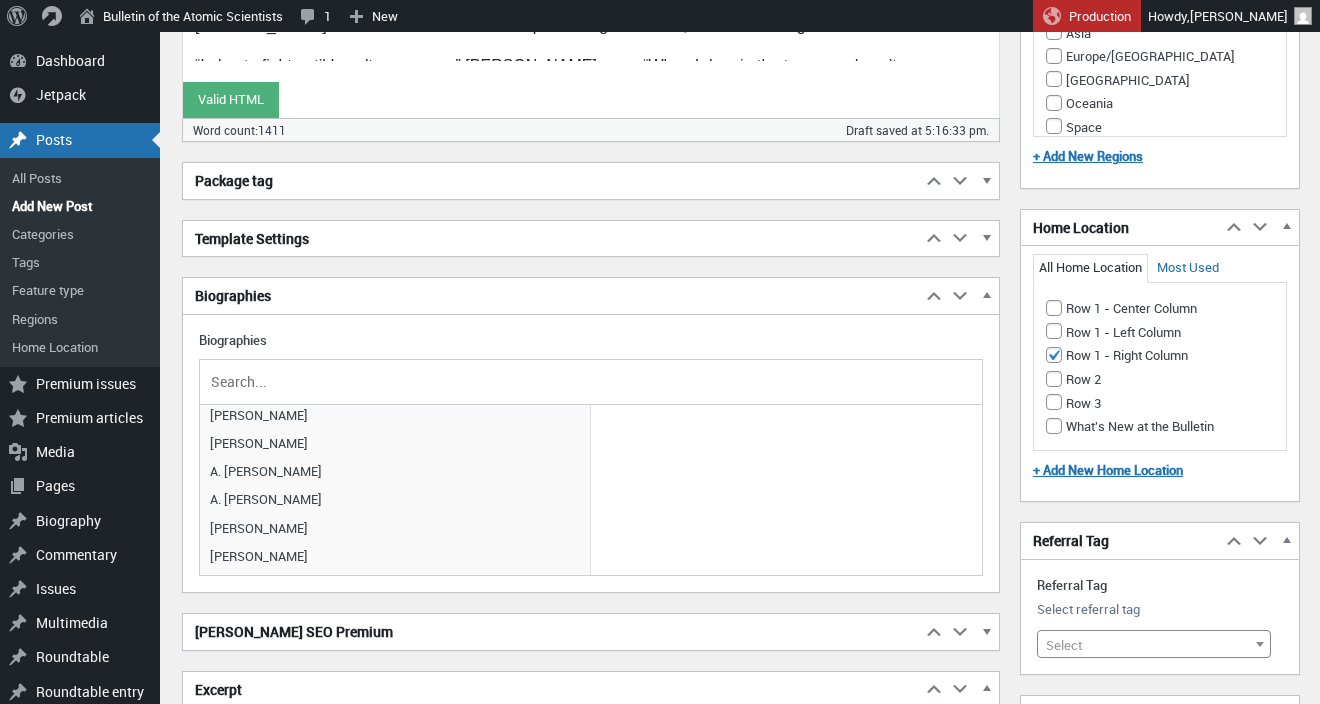 scroll, scrollTop: 2883, scrollLeft: 0, axis: vertical 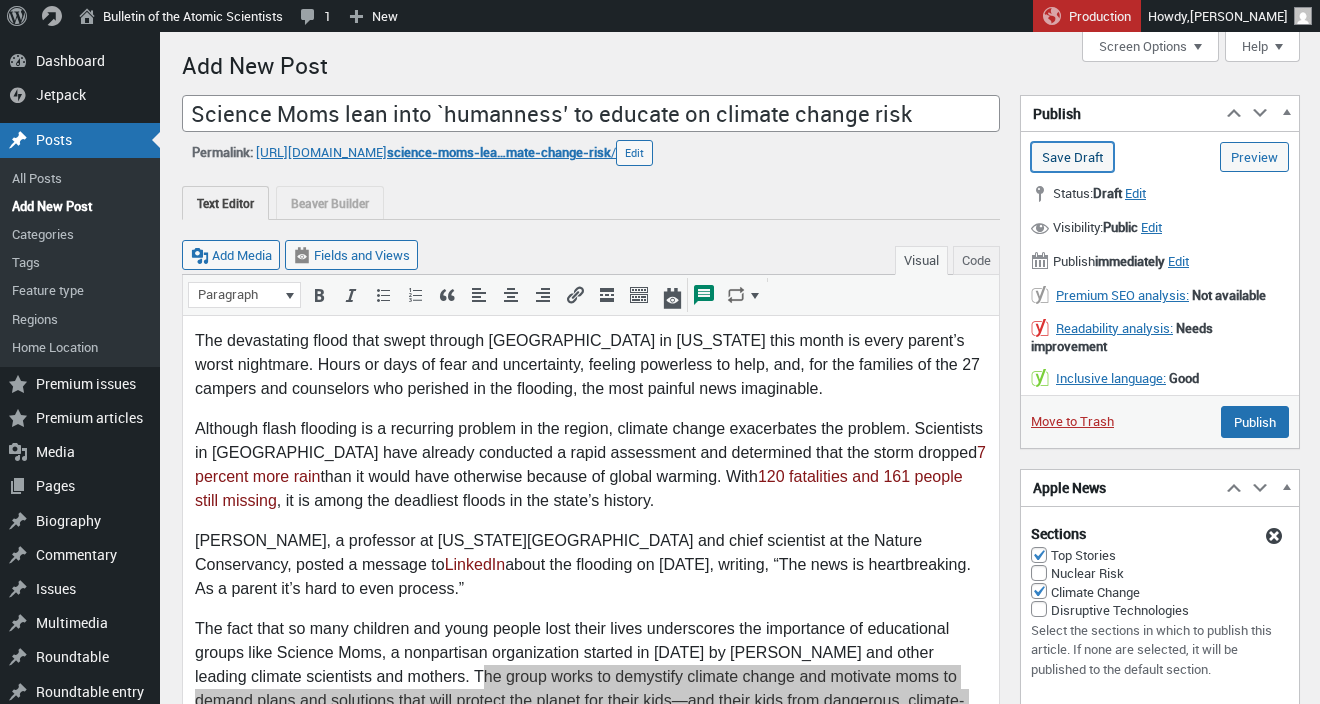 click on "Save Draft" at bounding box center (1072, 157) 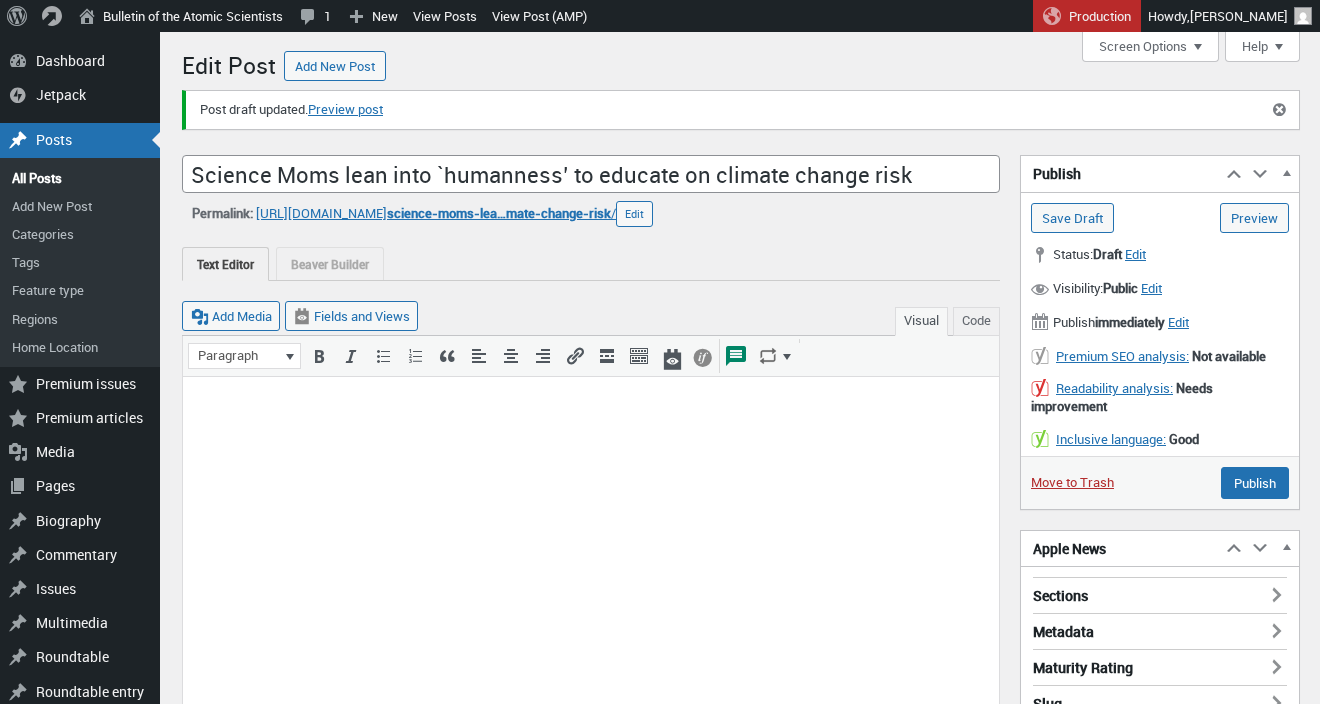 scroll, scrollTop: 0, scrollLeft: 0, axis: both 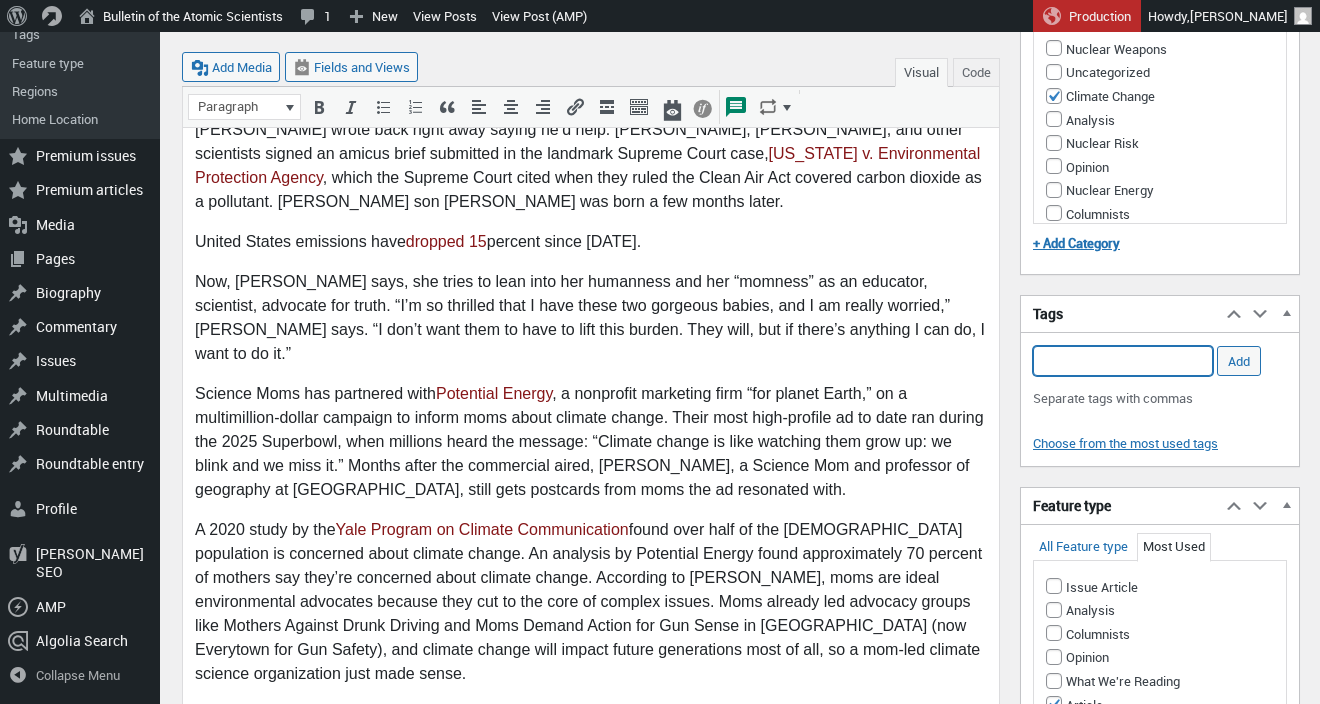 click on "Add Tag" at bounding box center (1123, 361) 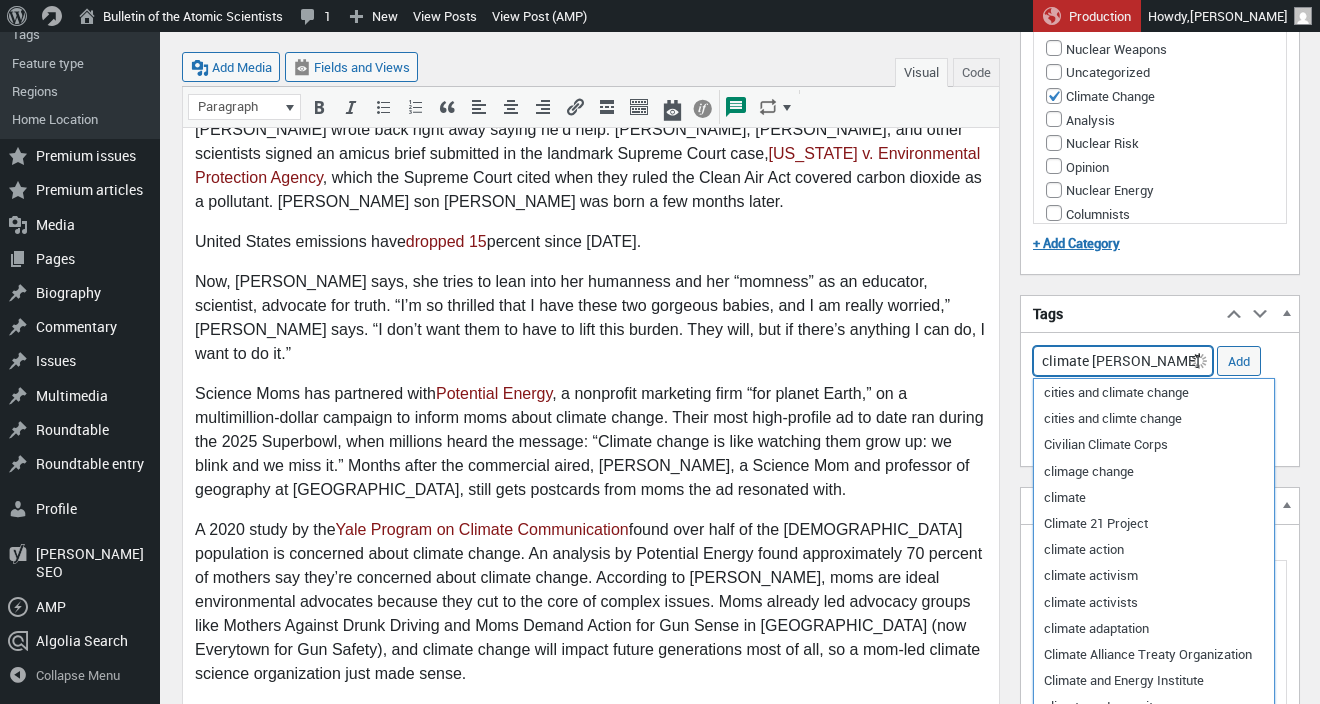 type on "climate change" 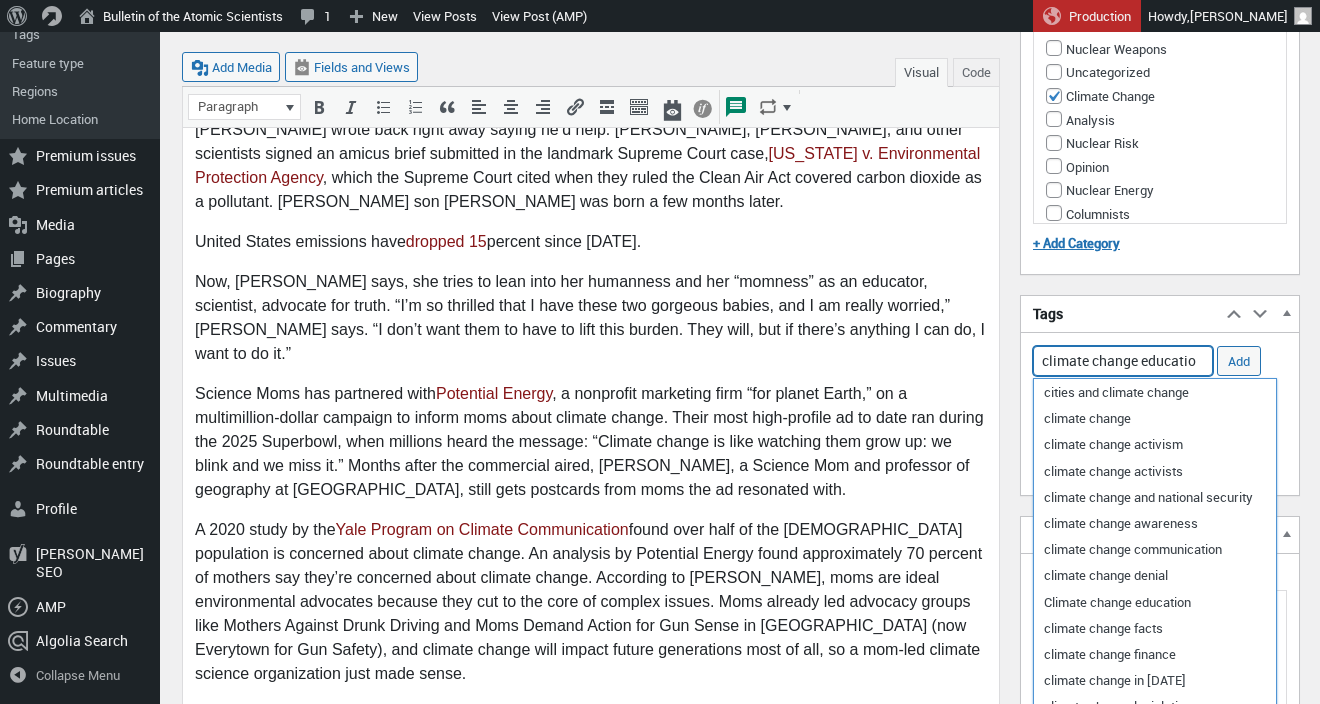 type on "climate change education" 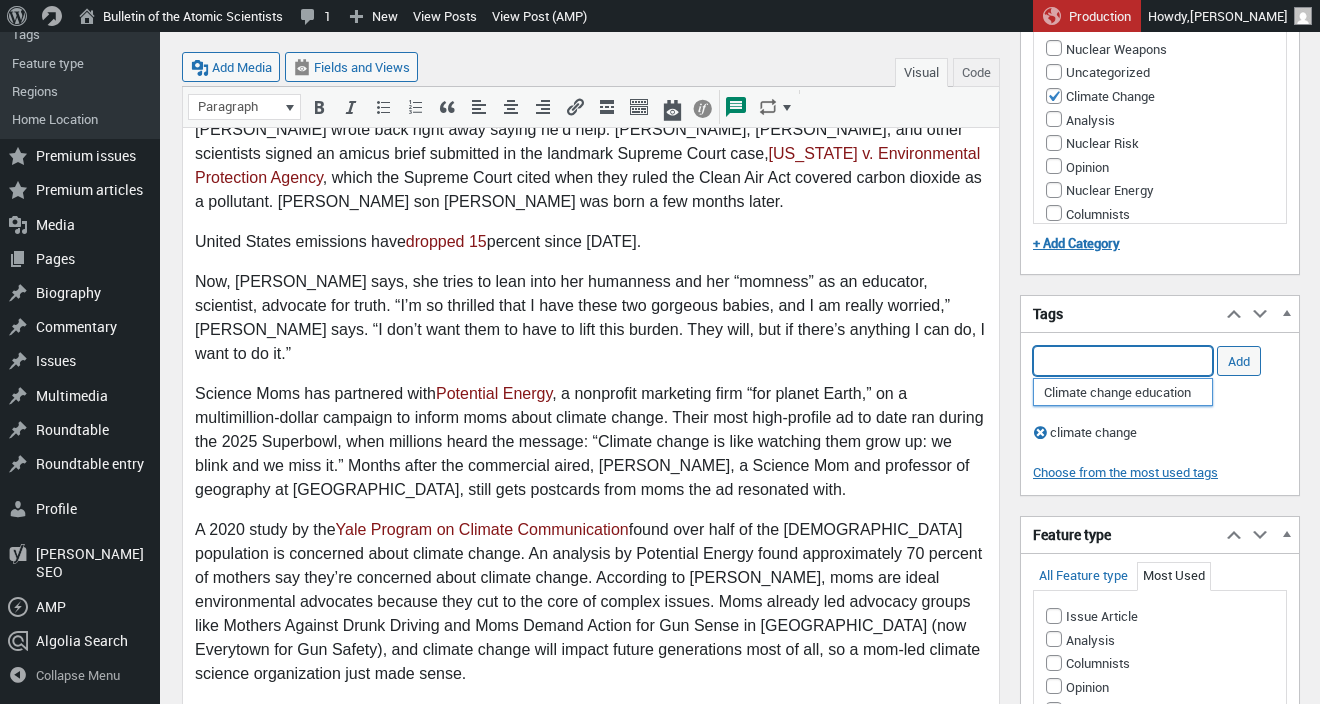 scroll, scrollTop: 0, scrollLeft: 0, axis: both 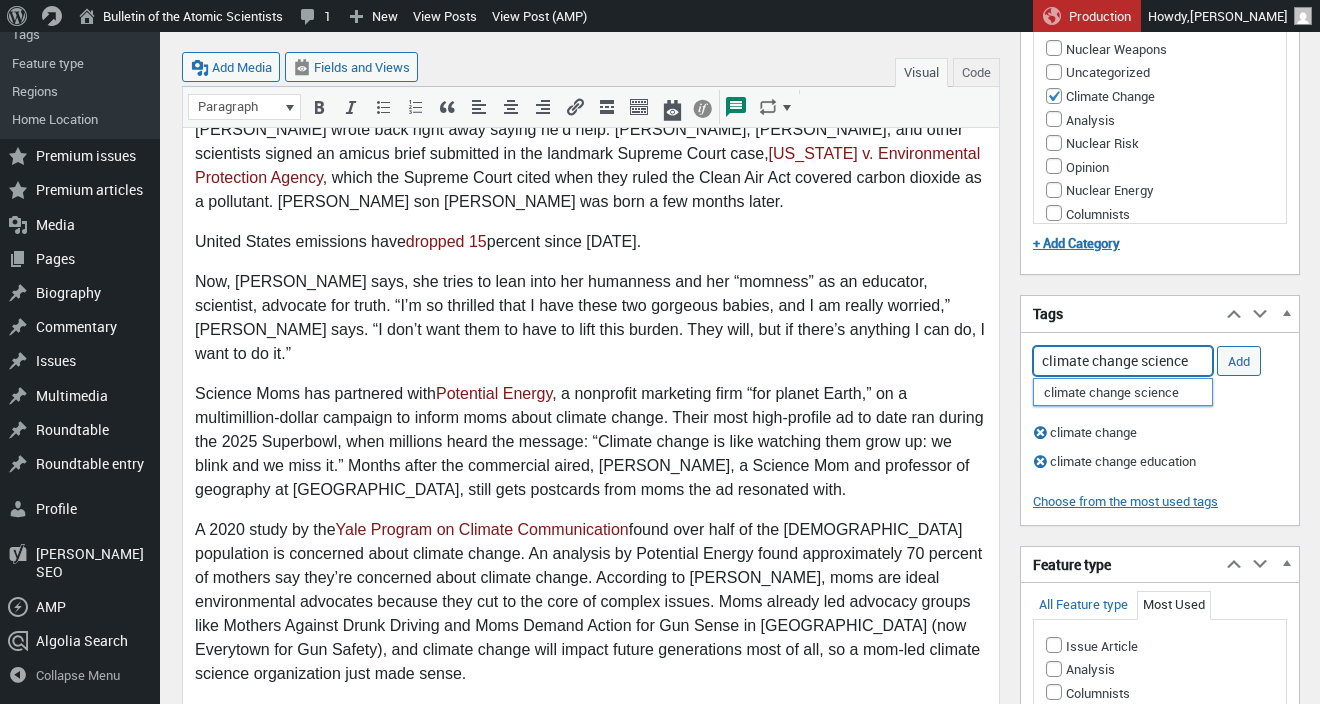 drag, startPoint x: 1145, startPoint y: 364, endPoint x: 1091, endPoint y: 364, distance: 54 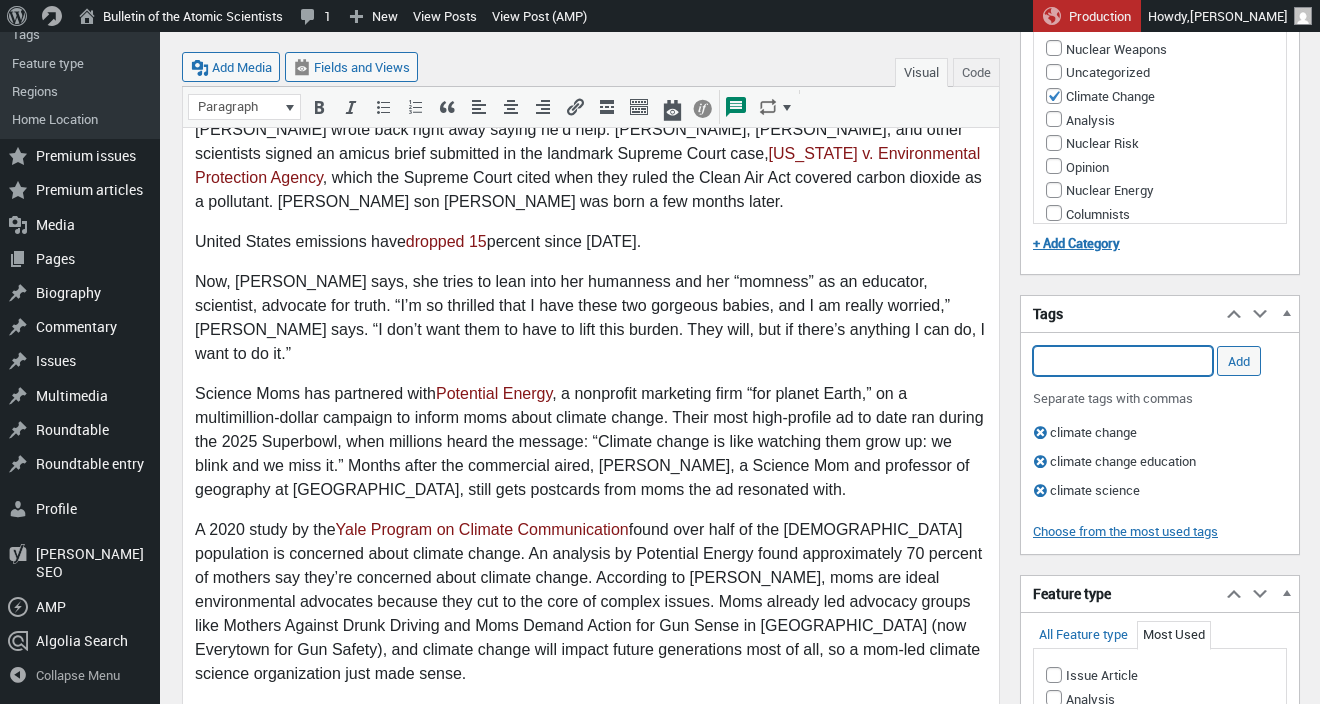 click on "Add Tag" at bounding box center (1123, 361) 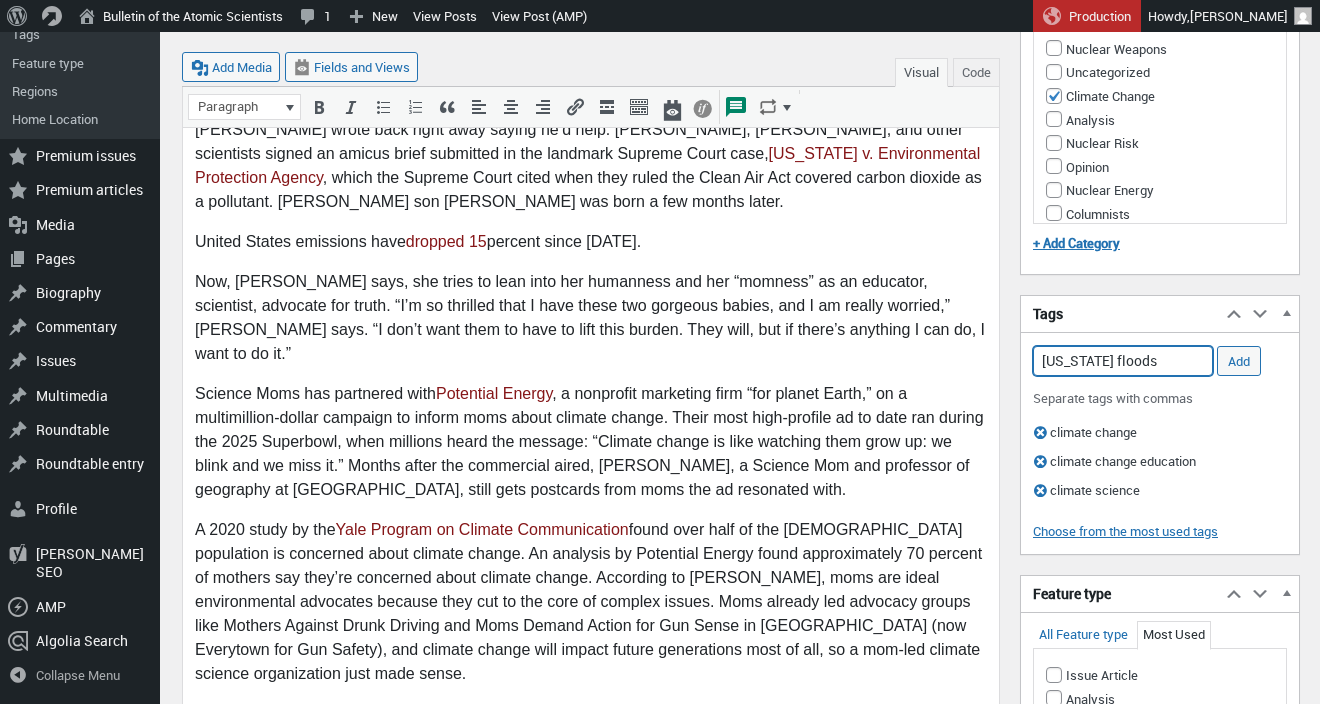 type on "[US_STATE] flood" 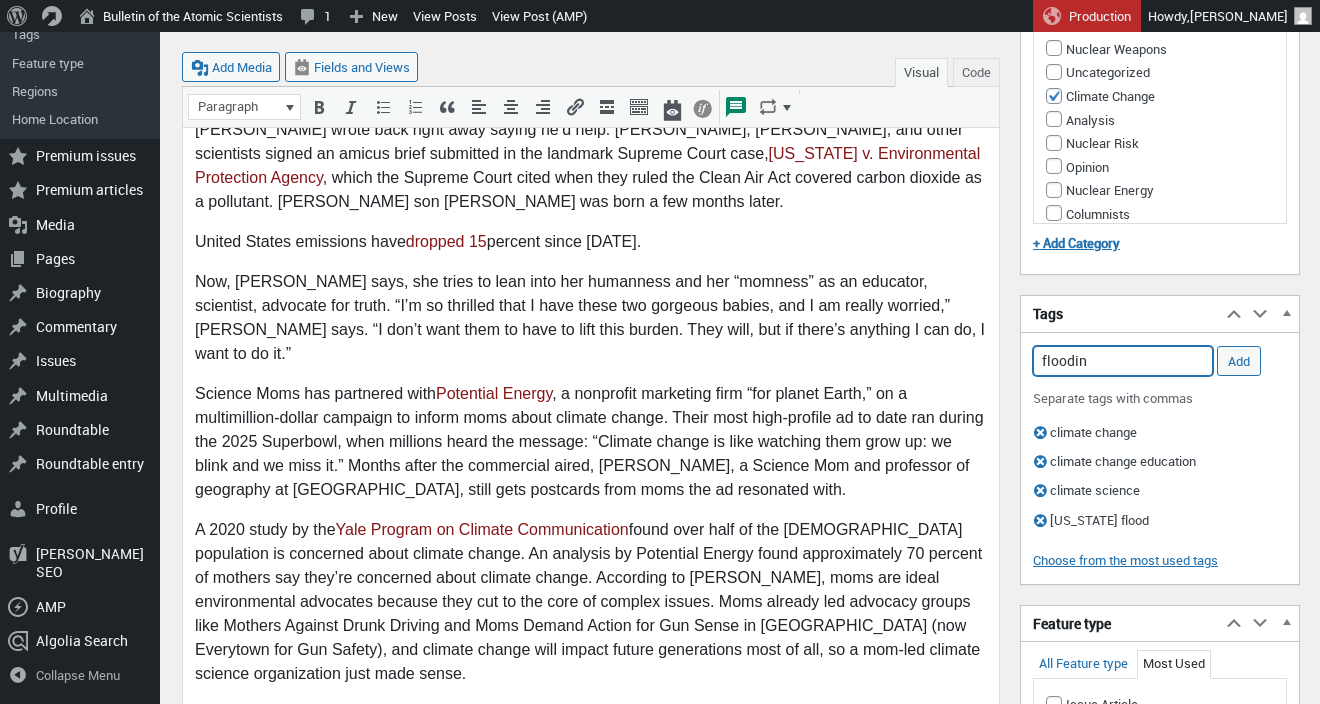 type on "flooding" 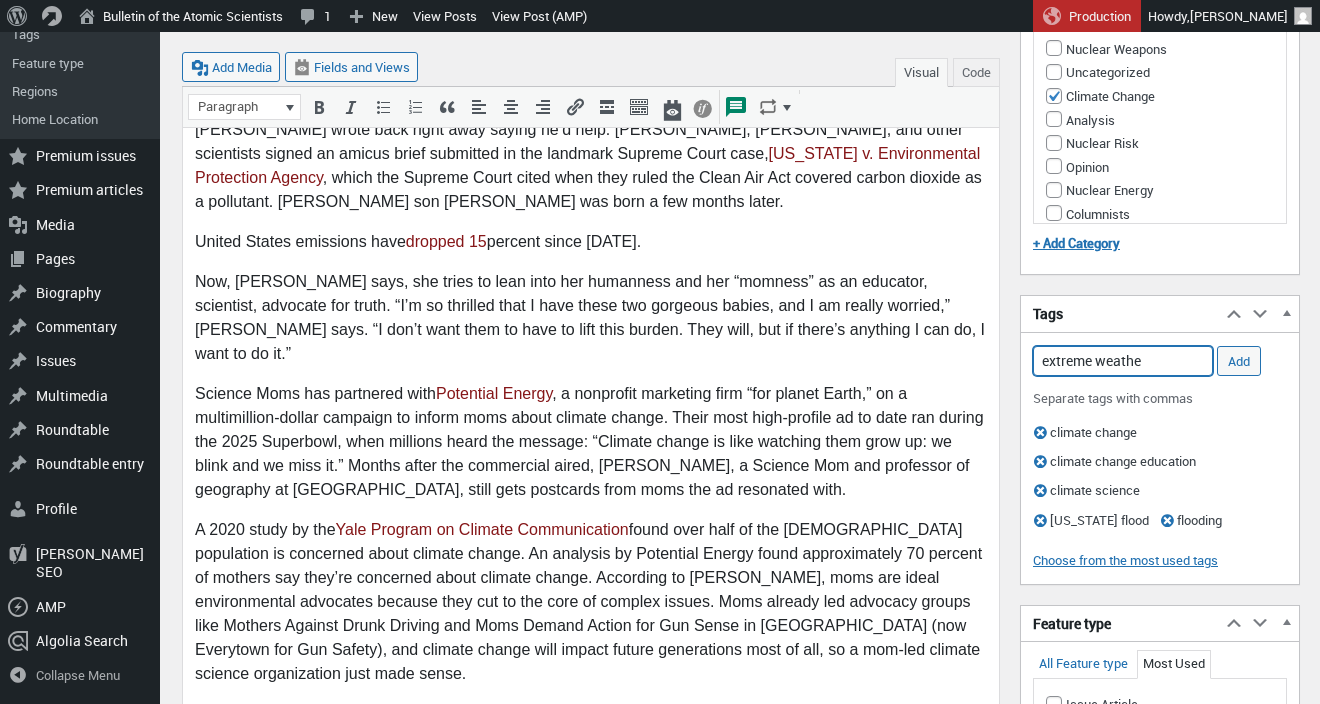 type on "extreme weather" 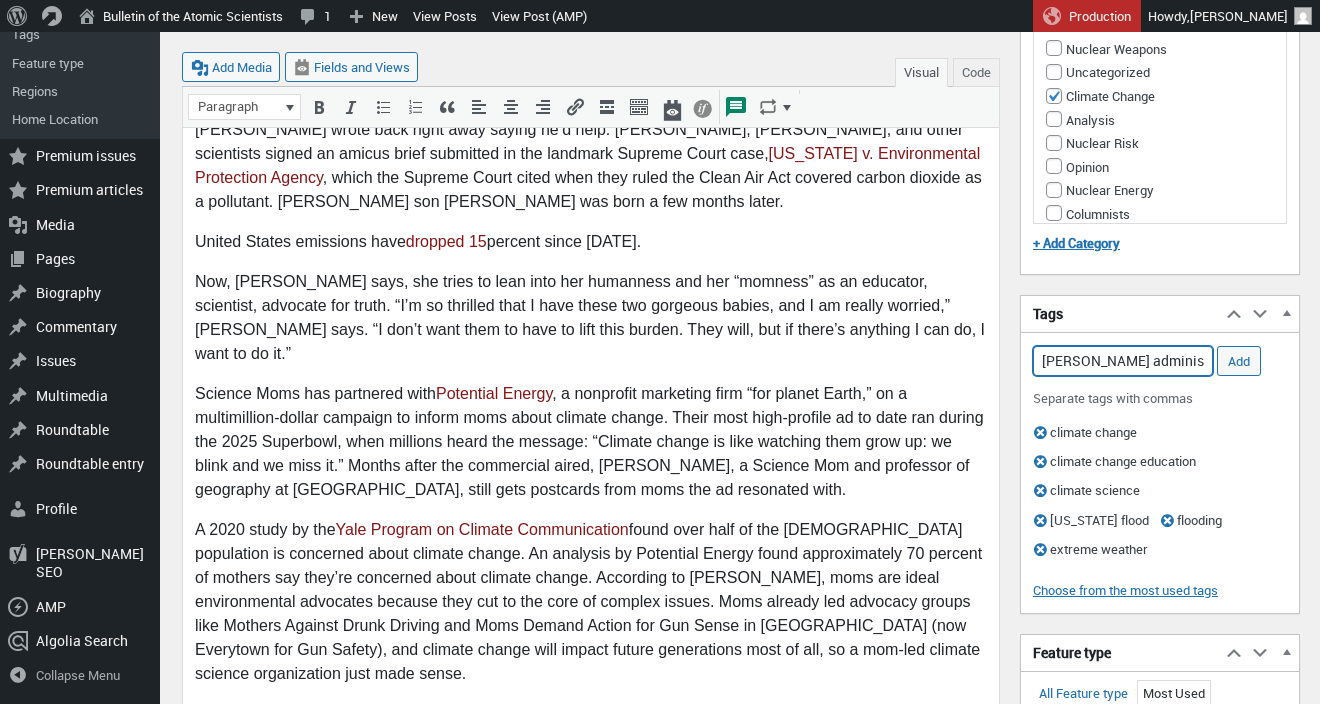 type on "[PERSON_NAME] administration" 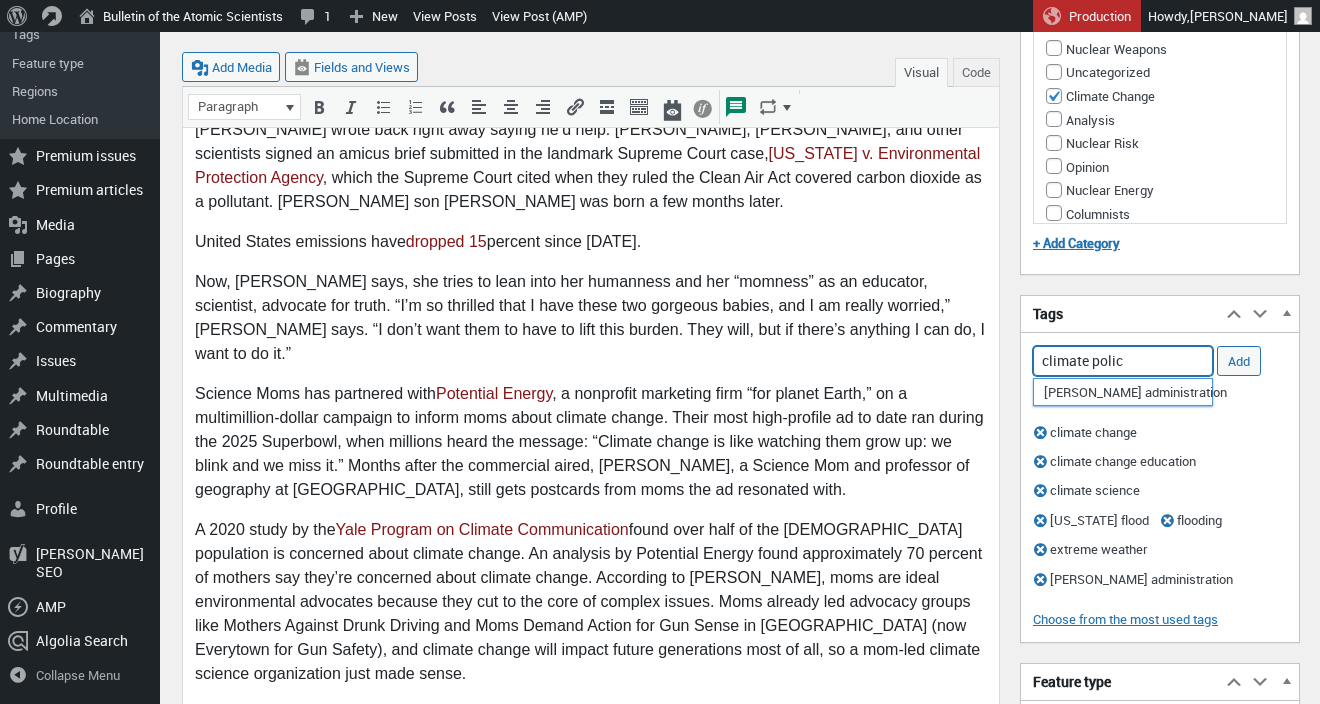 type on "climate policy" 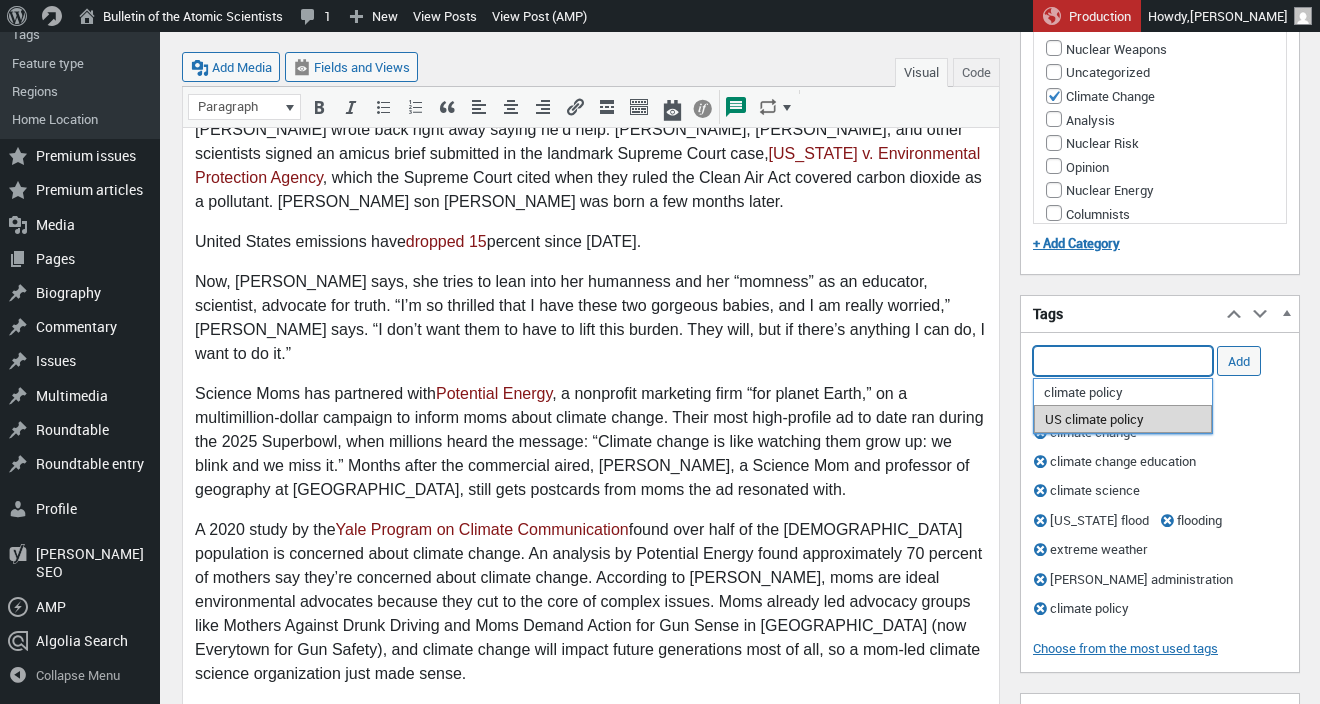 click on "US climate policy" at bounding box center [1123, 419] 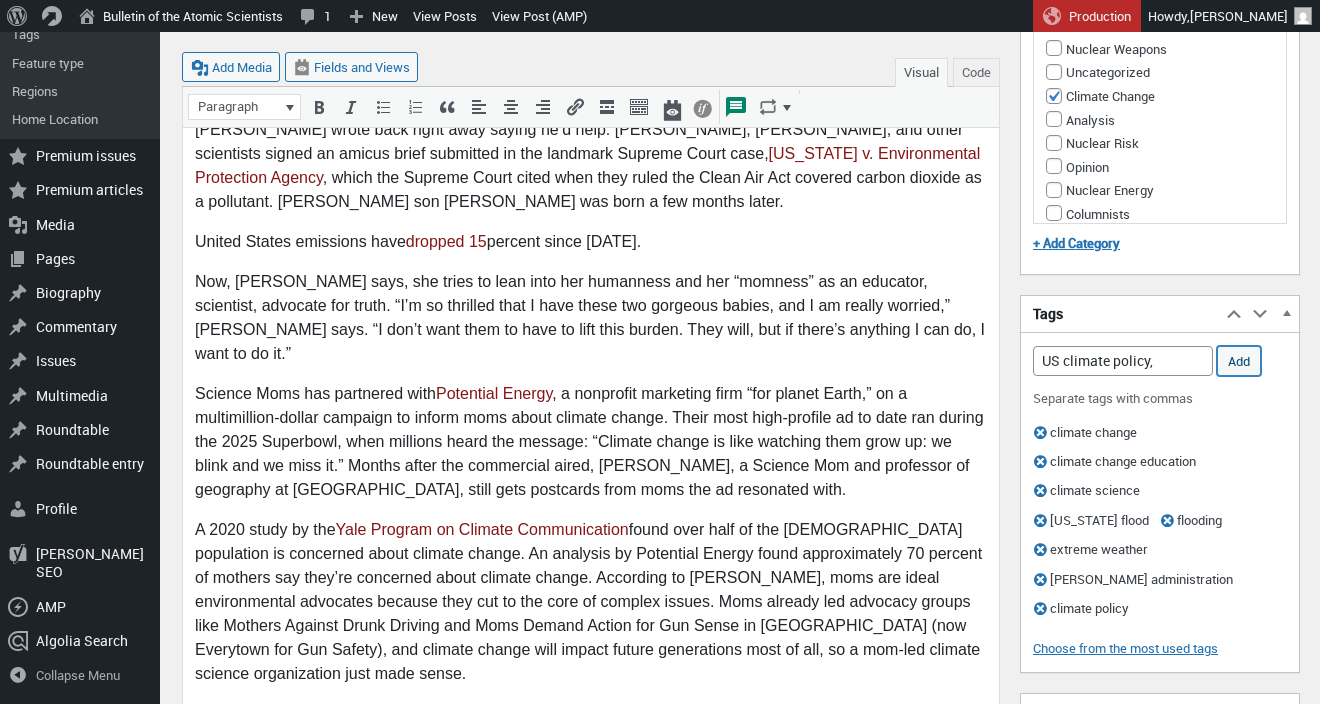 click on "Add" at bounding box center [1239, 361] 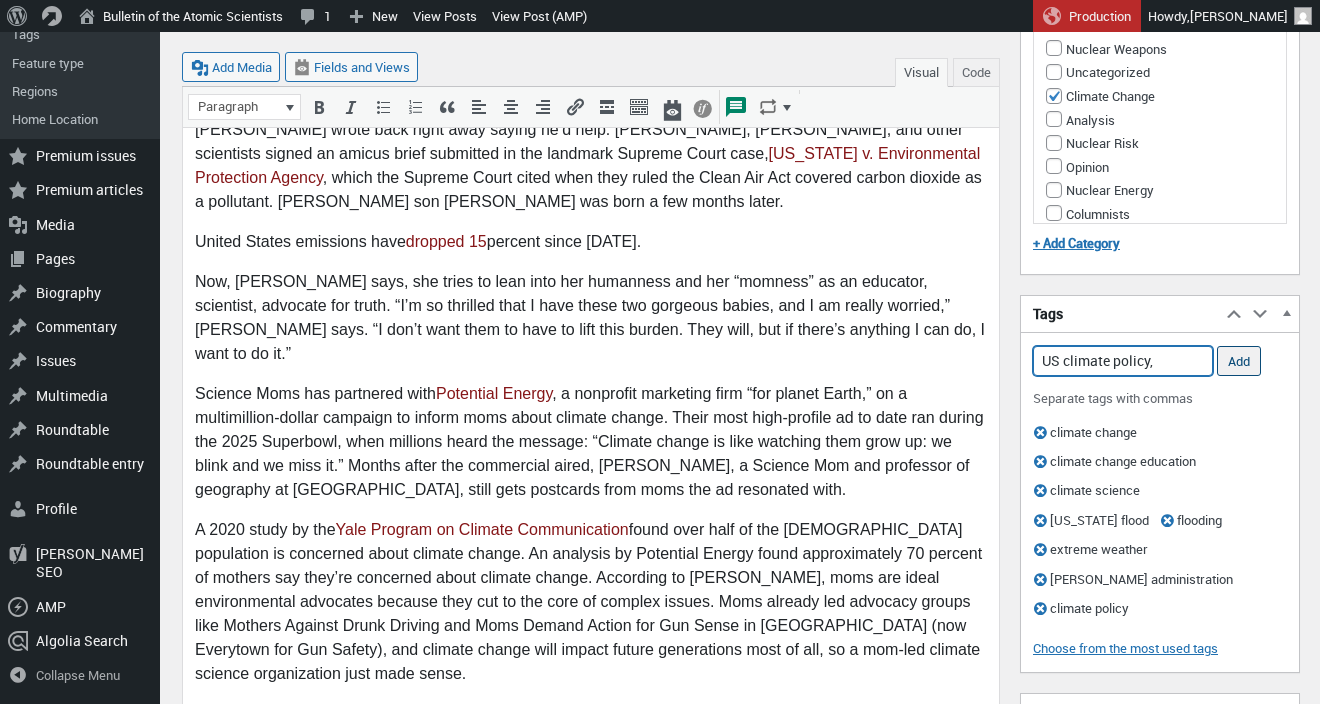 type 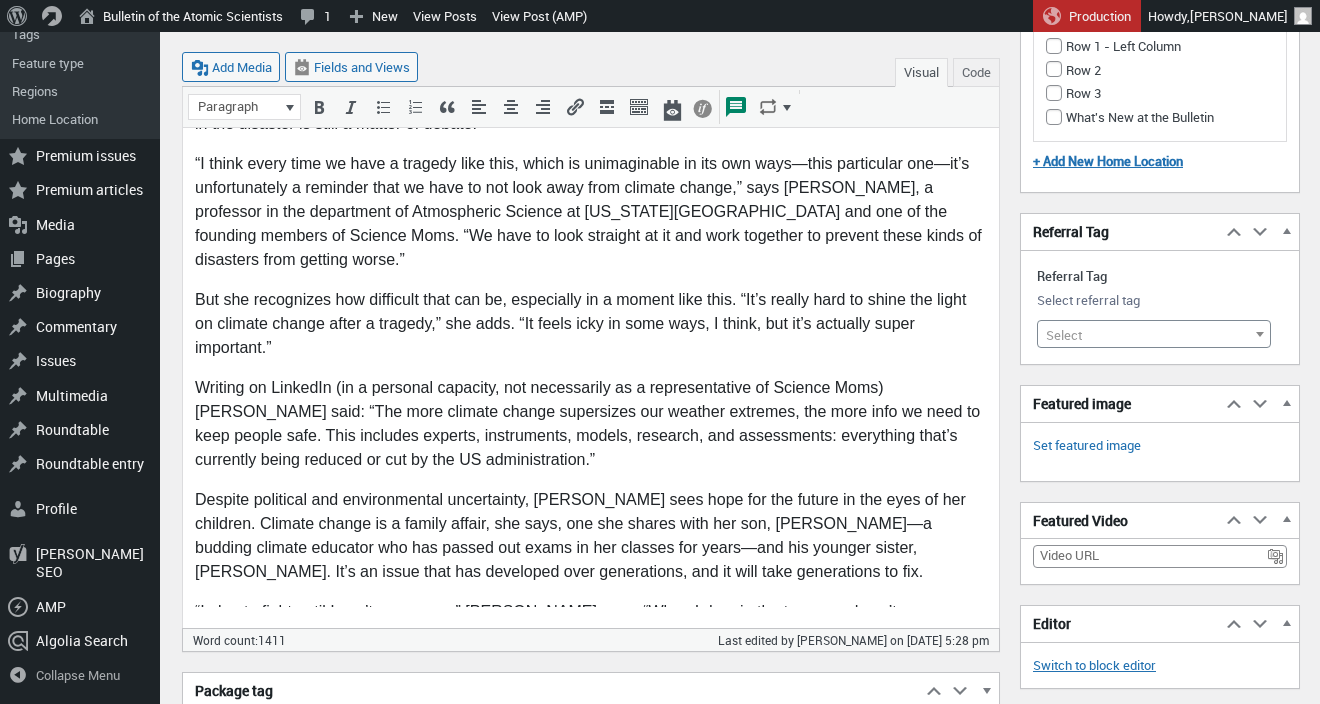 scroll, scrollTop: 2432, scrollLeft: 0, axis: vertical 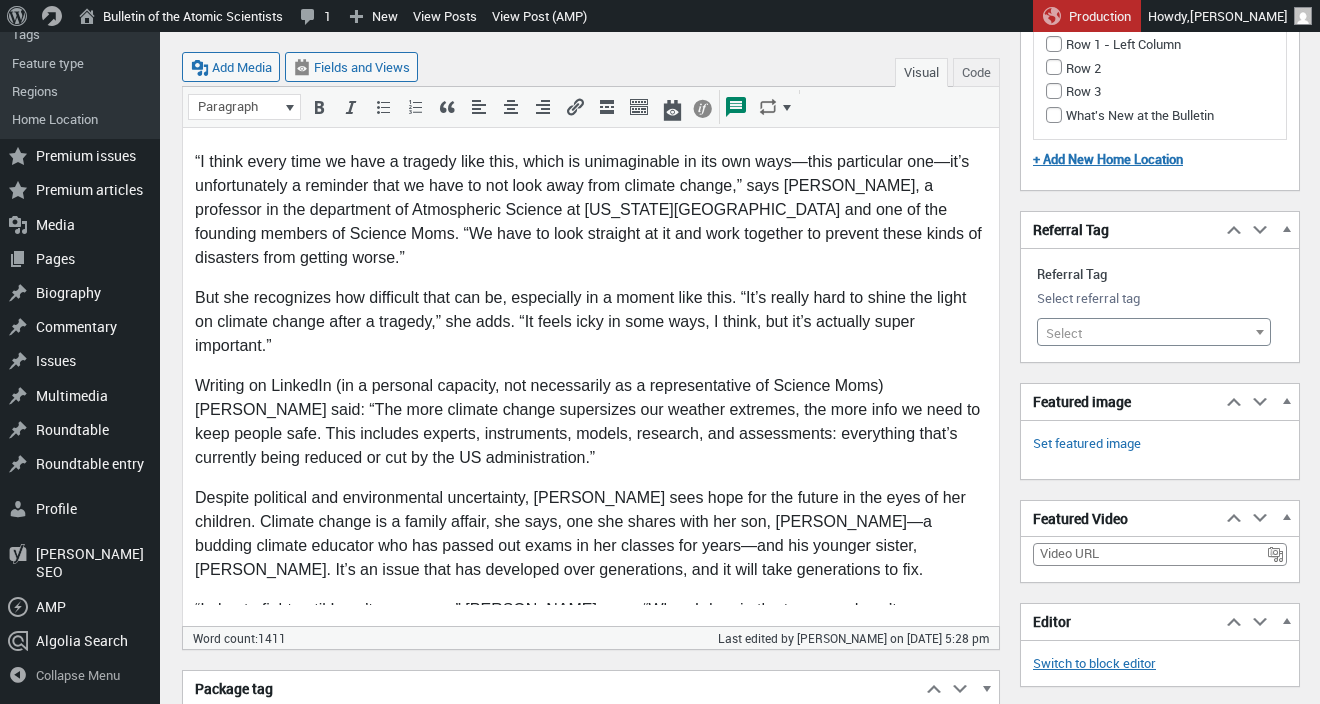 click on "Select" at bounding box center [1154, 333] 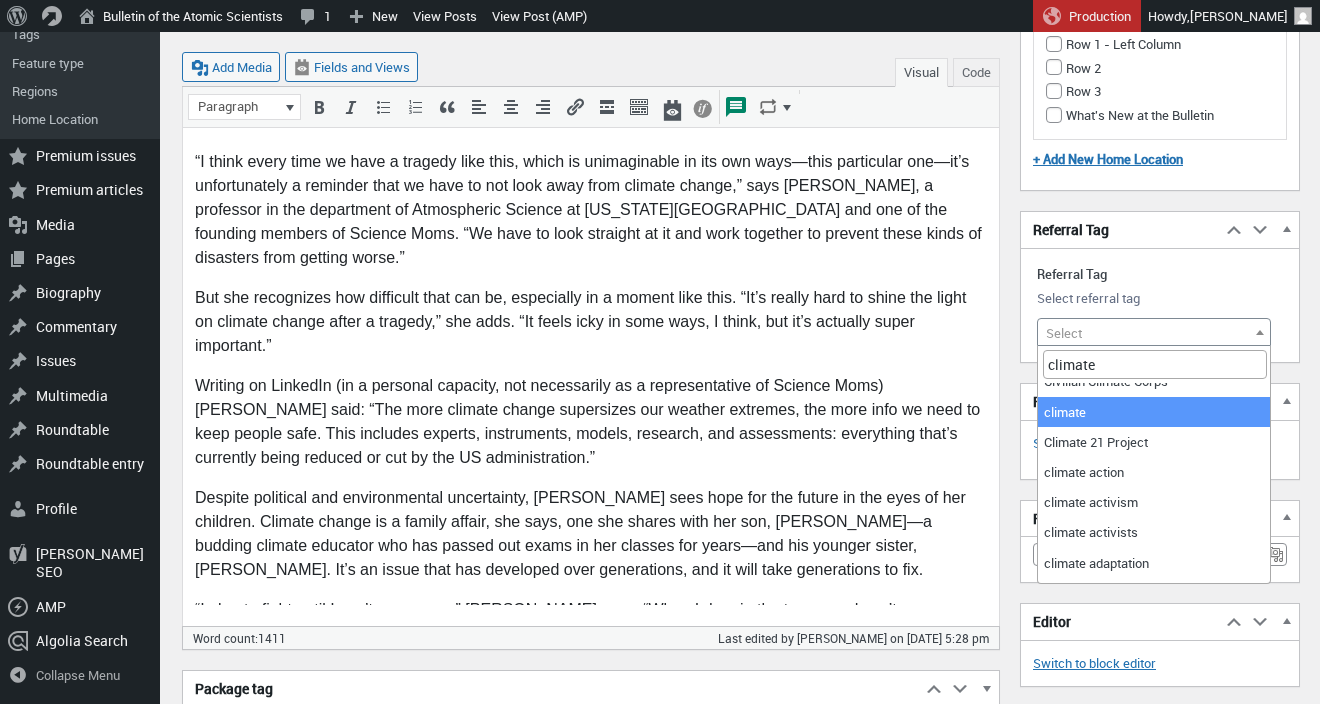 scroll, scrollTop: 53, scrollLeft: 0, axis: vertical 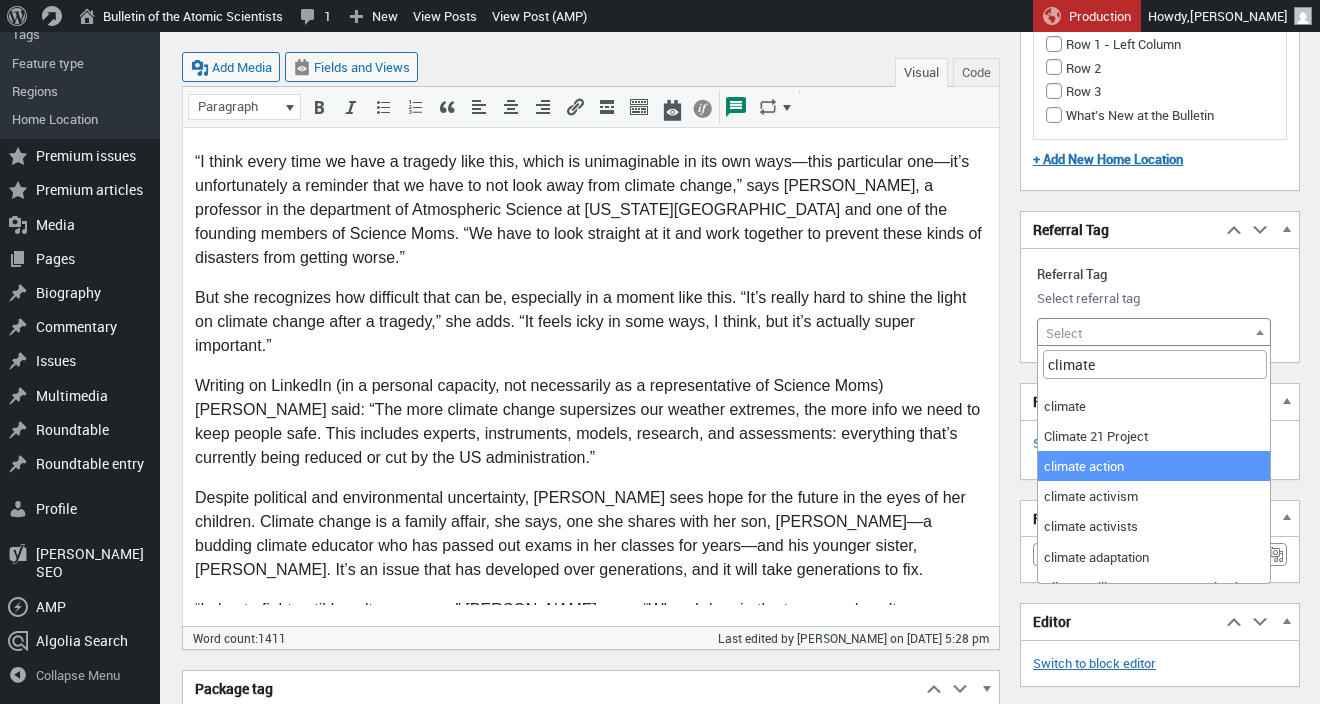 type on "climate" 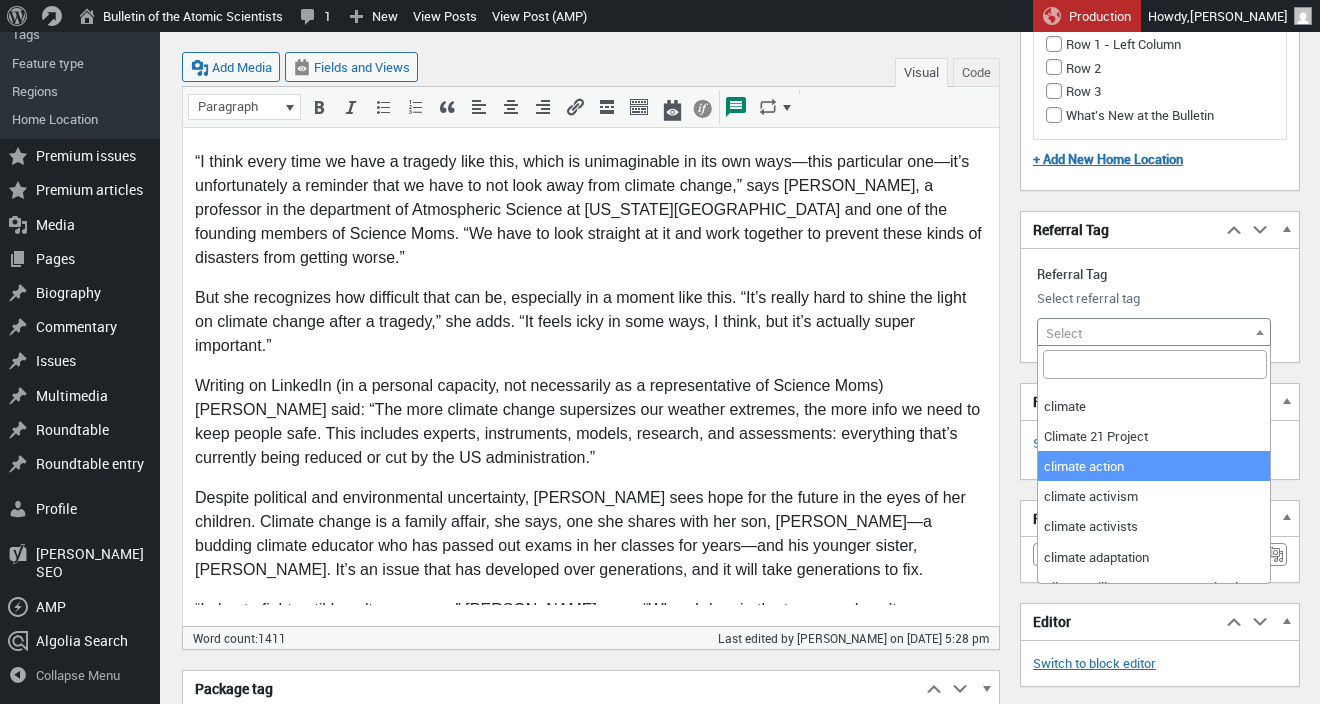 select on "20906" 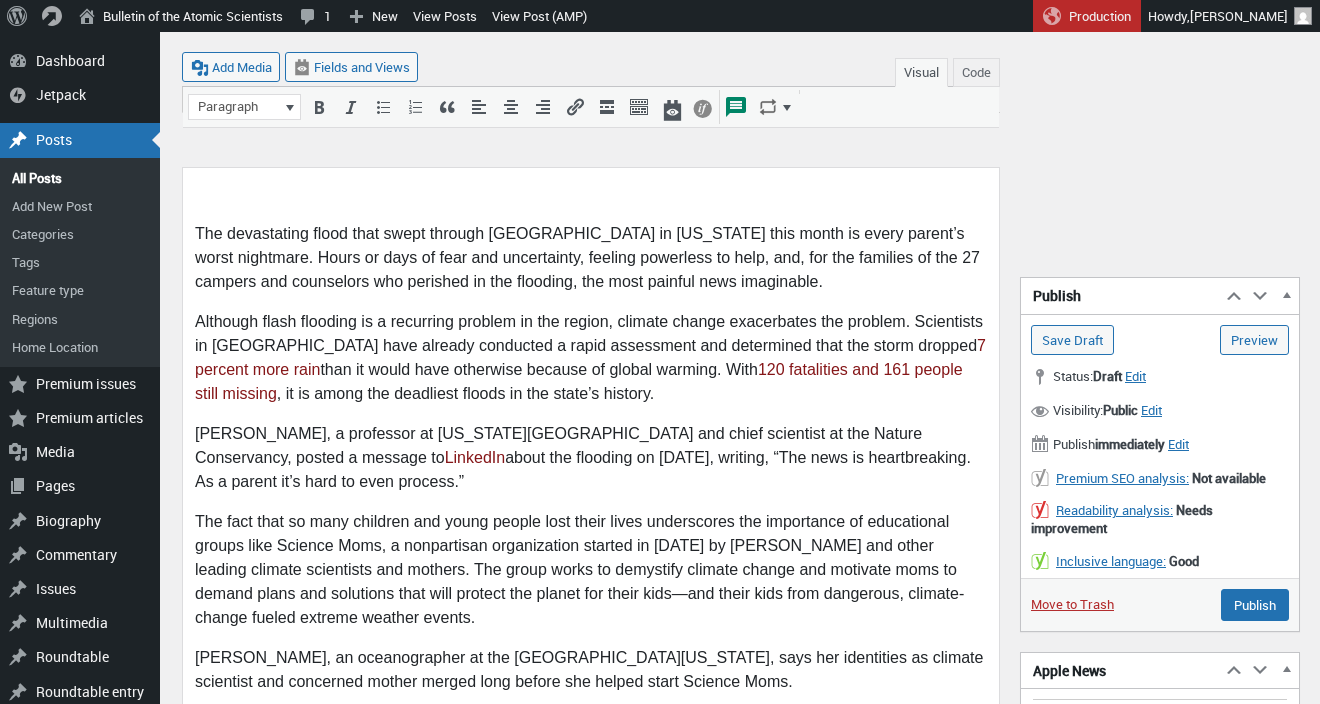 scroll, scrollTop: 0, scrollLeft: 0, axis: both 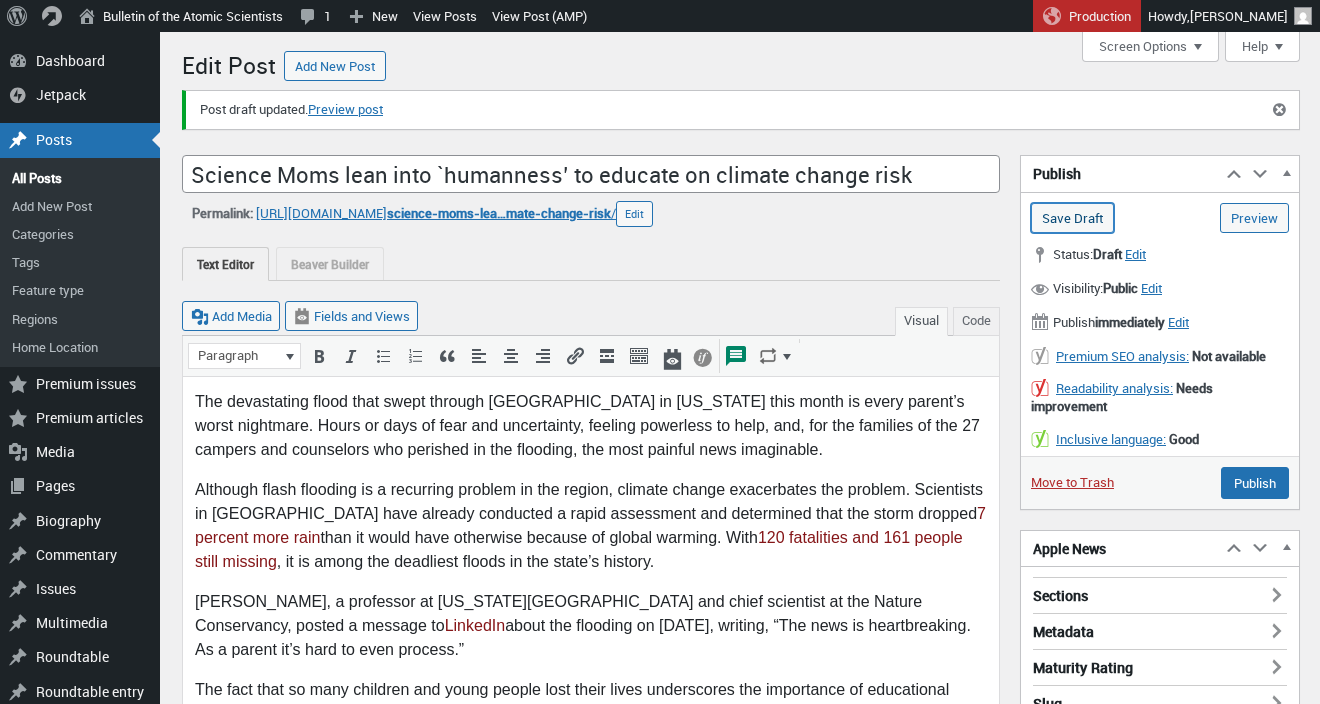 click on "Save Draft" at bounding box center (1072, 218) 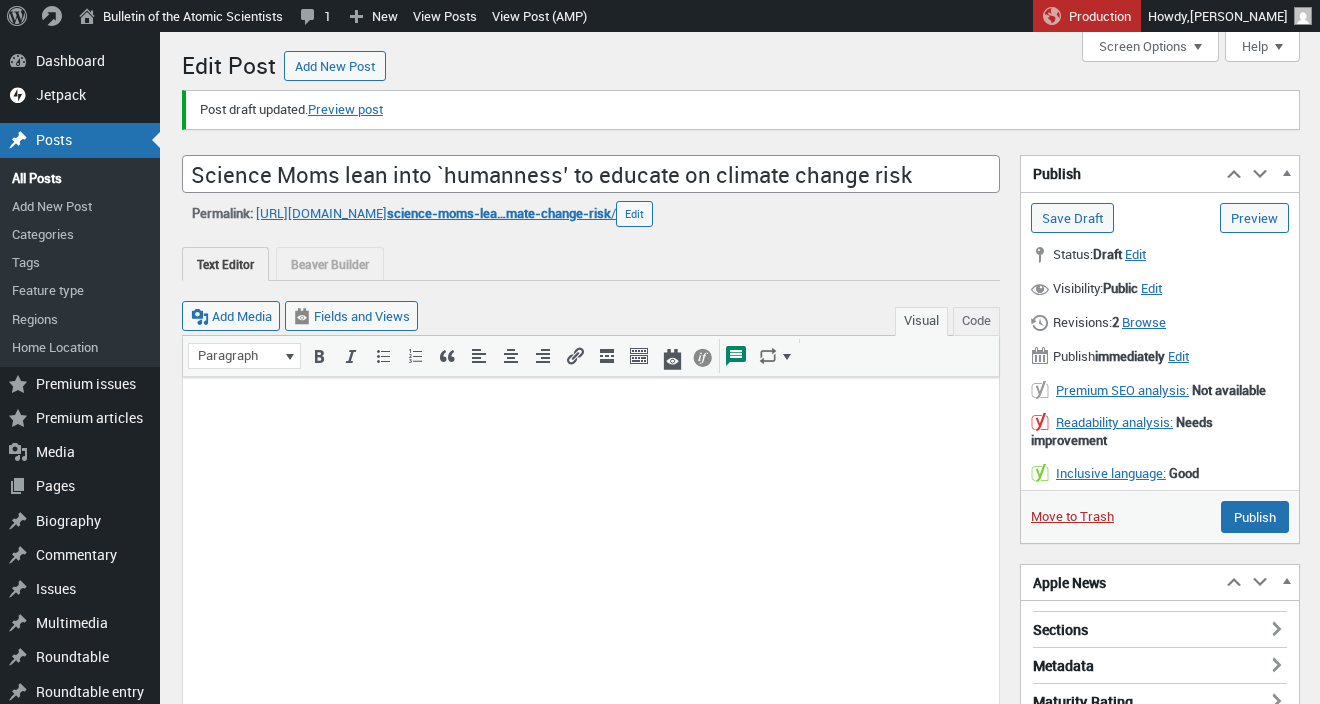 scroll, scrollTop: 0, scrollLeft: 0, axis: both 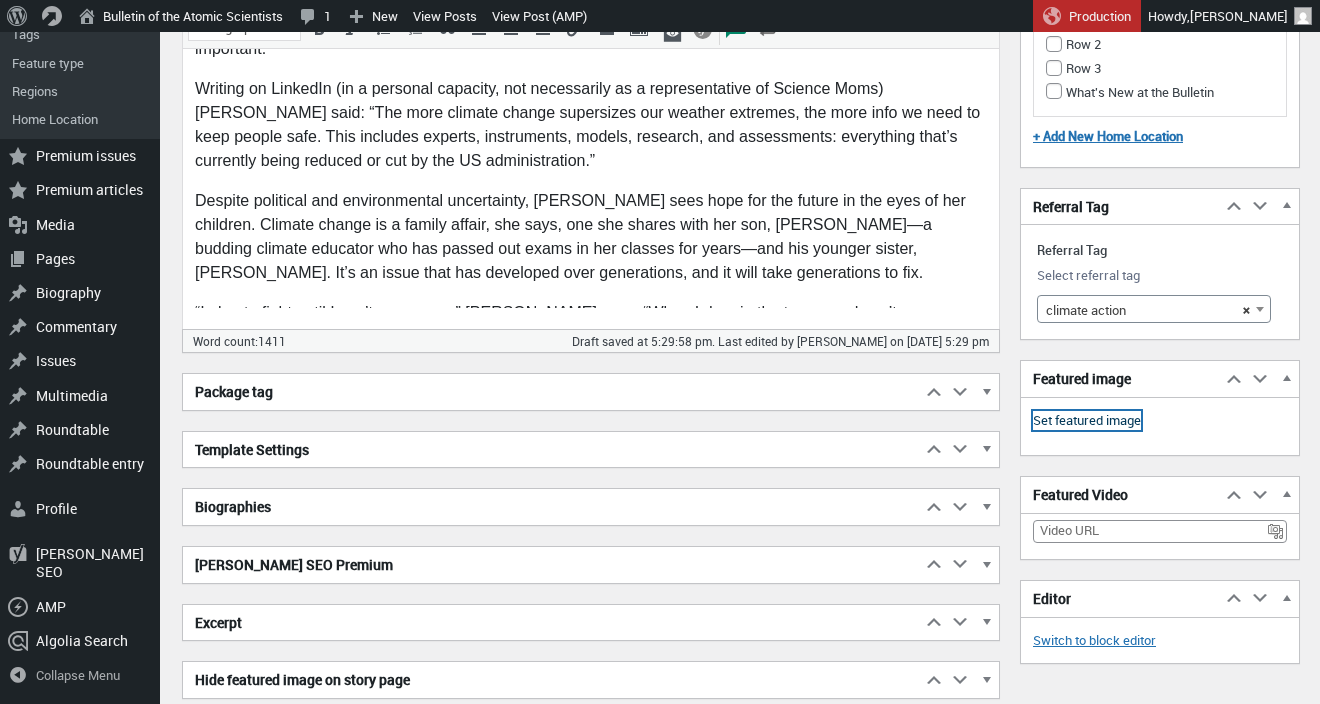 click on "Set featured image" at bounding box center [1087, 421] 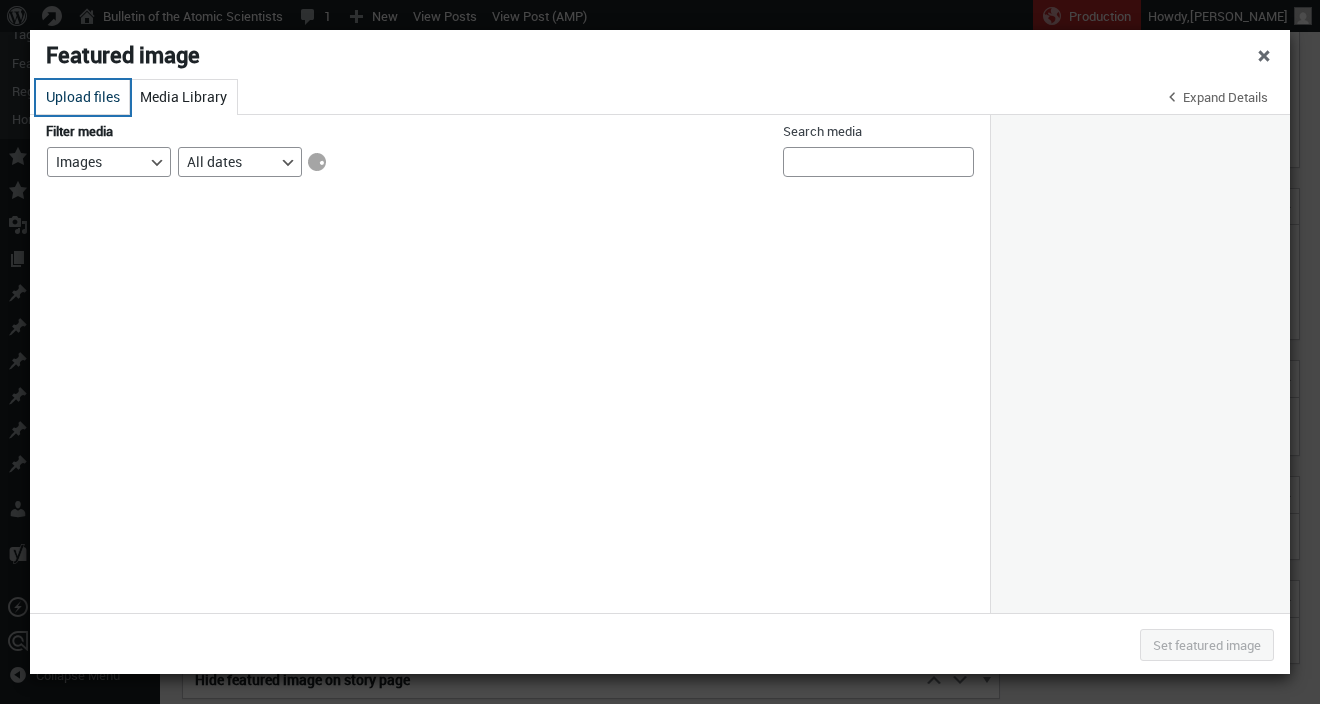 click on "Upload files" at bounding box center (83, 97) 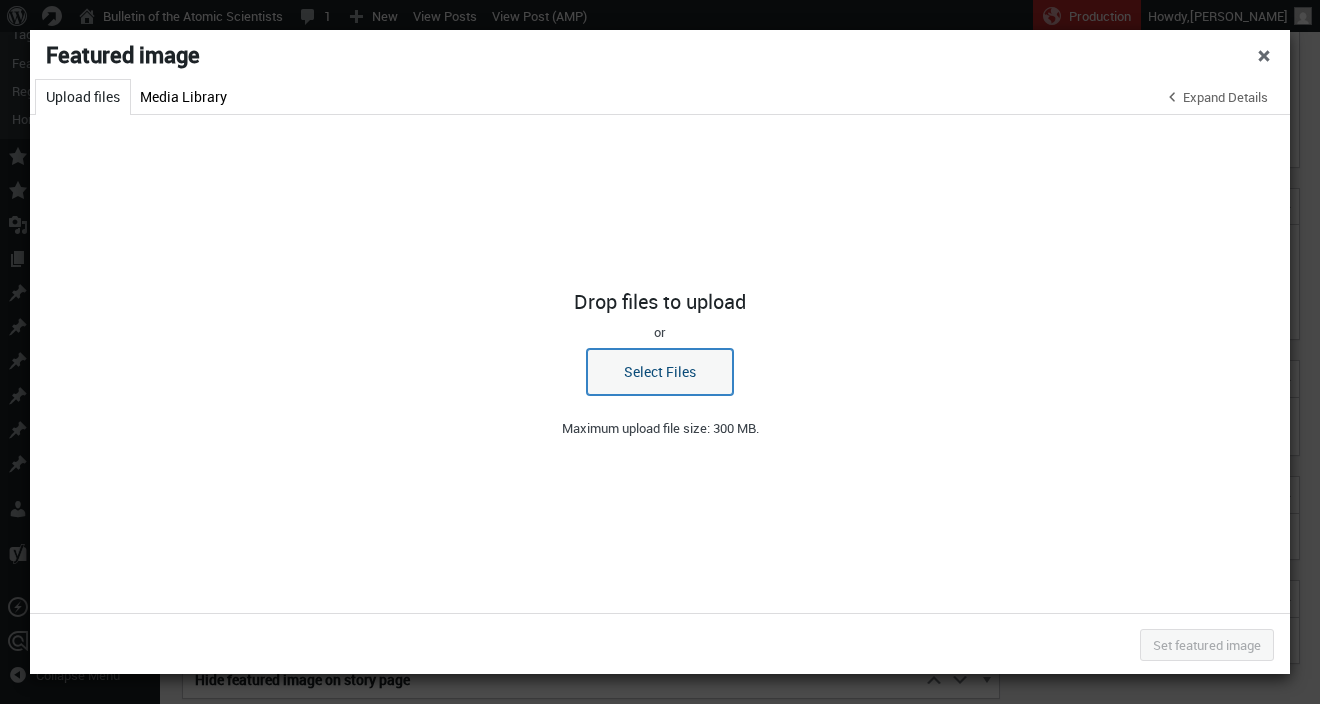 click on "Select Files" at bounding box center (660, 372) 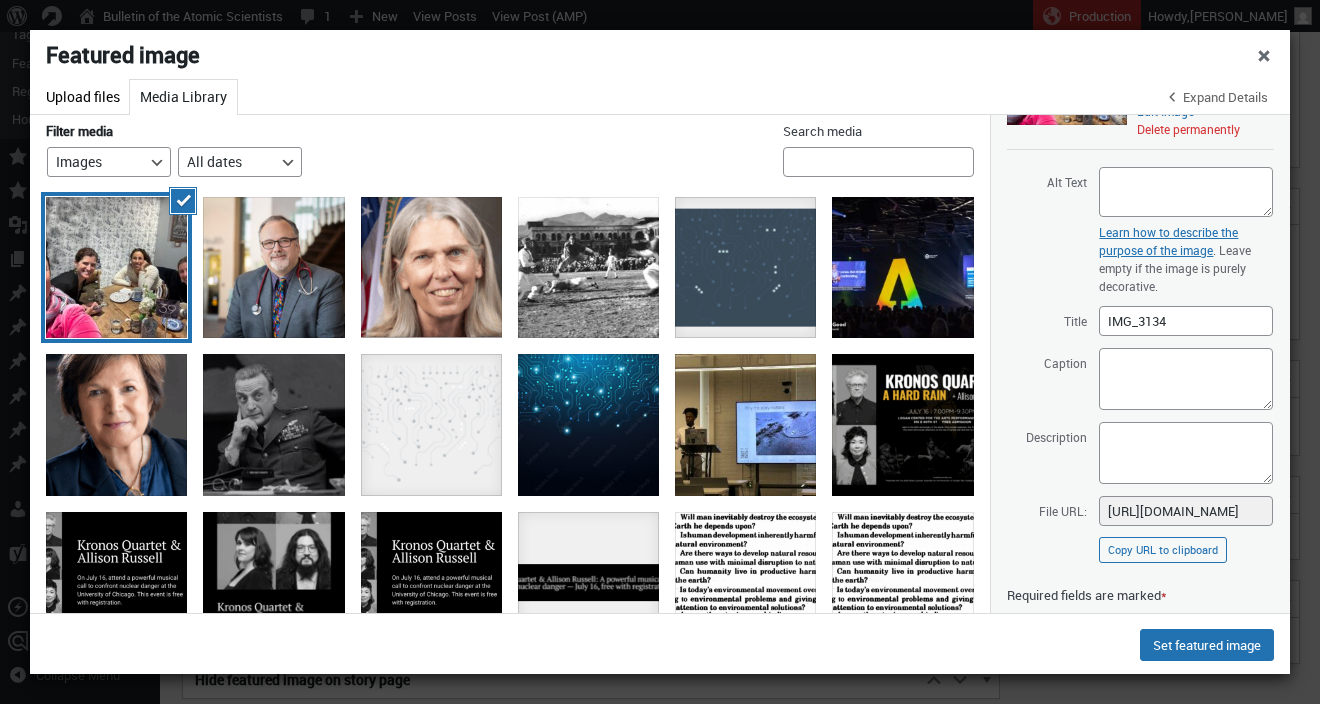scroll, scrollTop: 139, scrollLeft: 0, axis: vertical 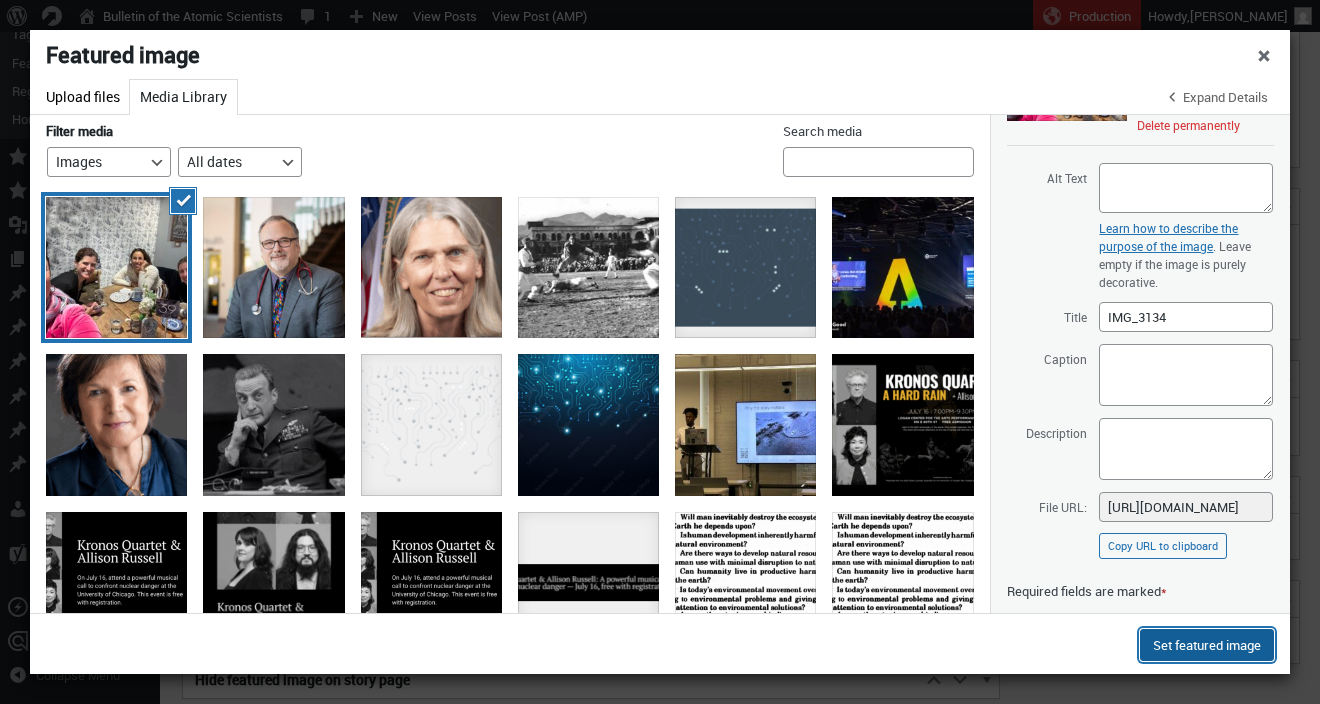click on "Set featured image" at bounding box center (1207, 645) 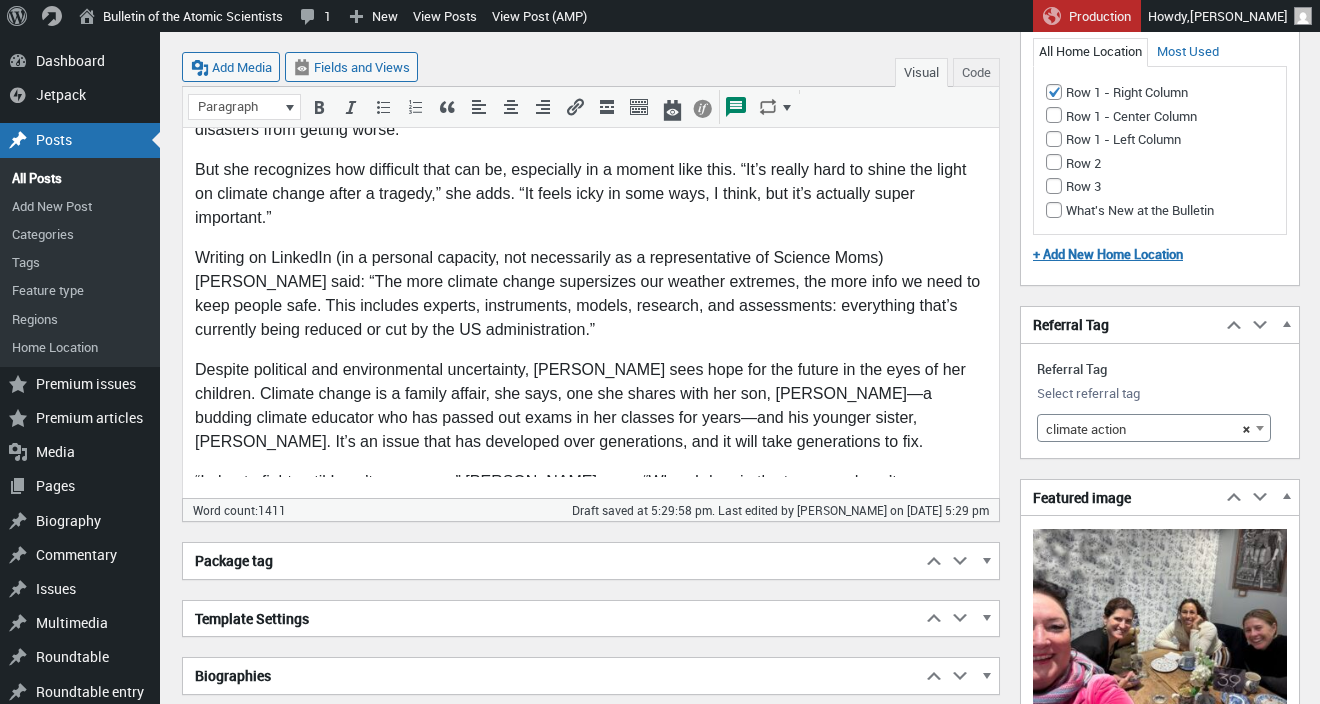scroll, scrollTop: 2264, scrollLeft: 0, axis: vertical 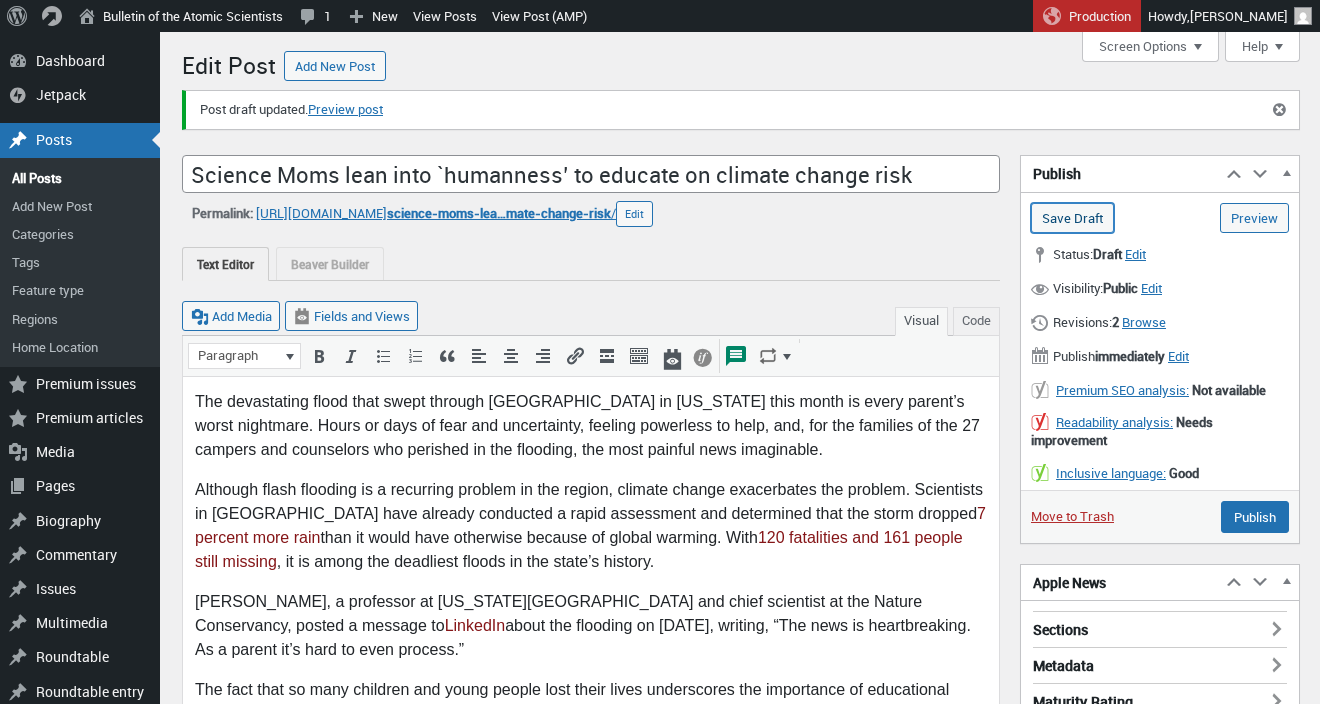 click on "Save Draft" at bounding box center (1072, 218) 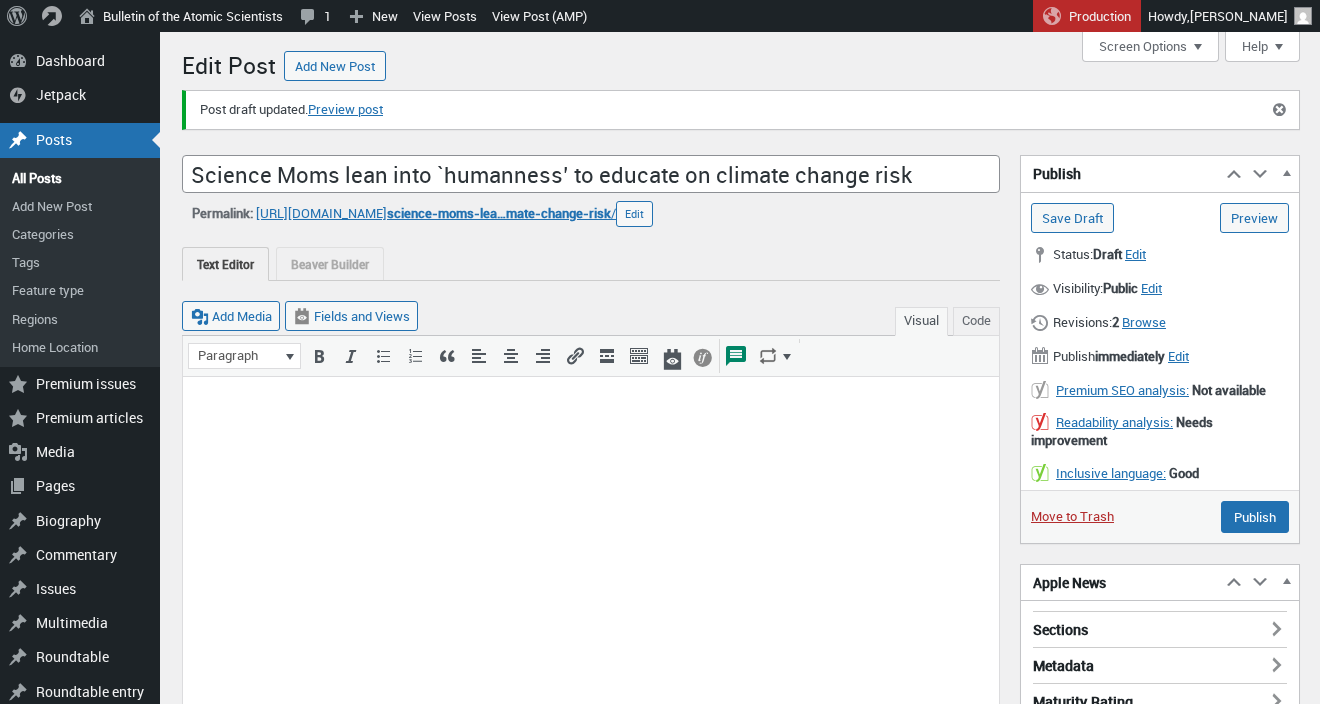 scroll, scrollTop: 0, scrollLeft: 0, axis: both 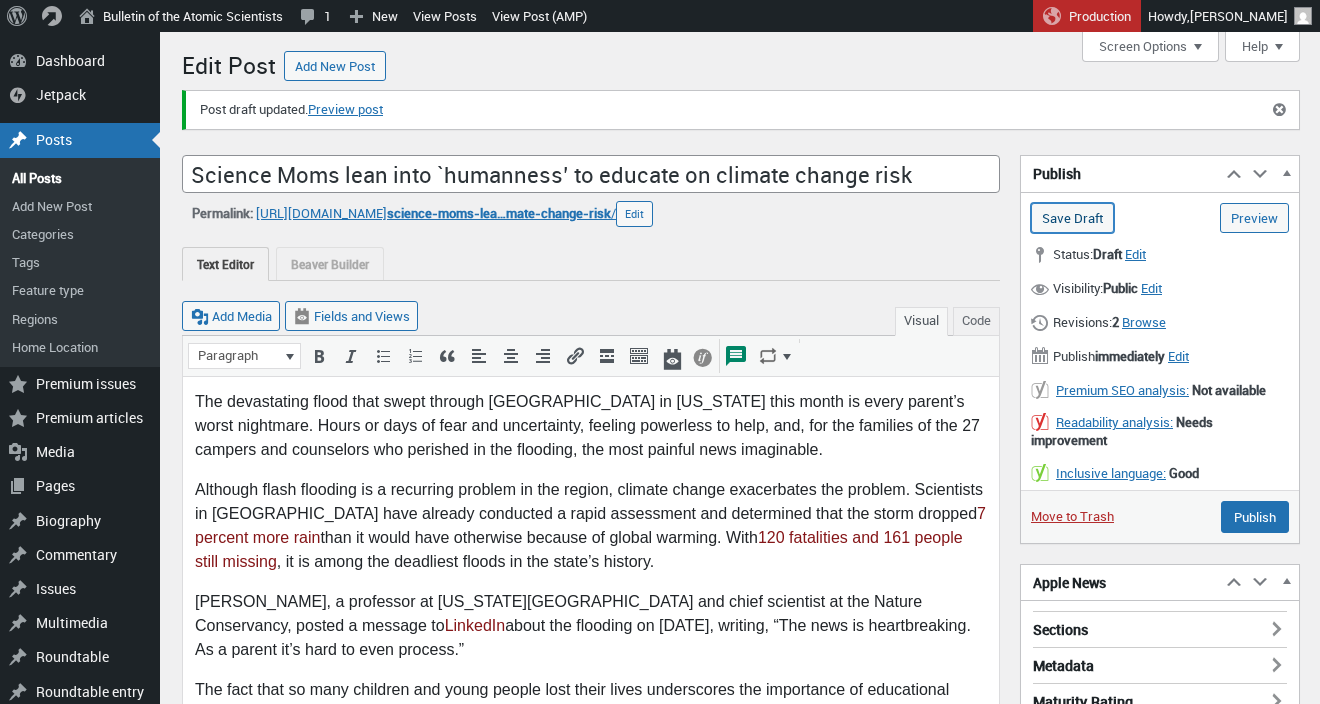 click on "Save Draft" at bounding box center (1072, 218) 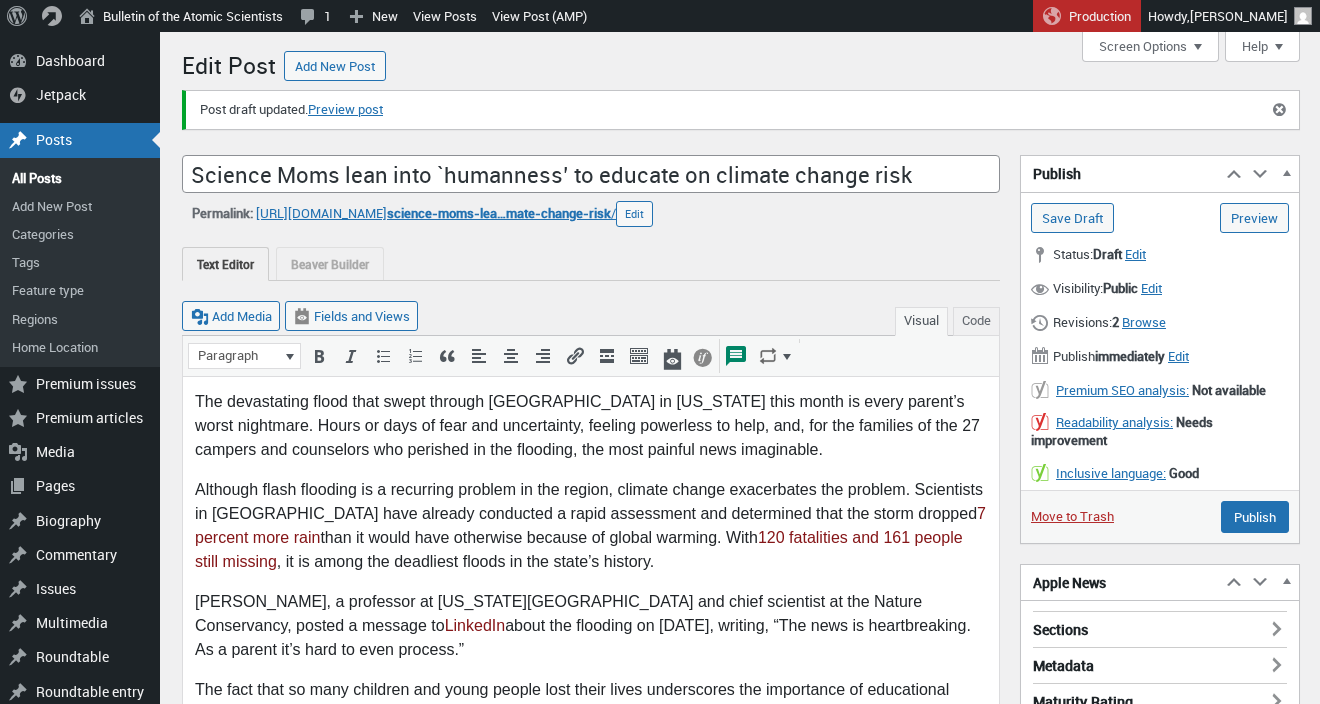 scroll, scrollTop: 0, scrollLeft: 0, axis: both 